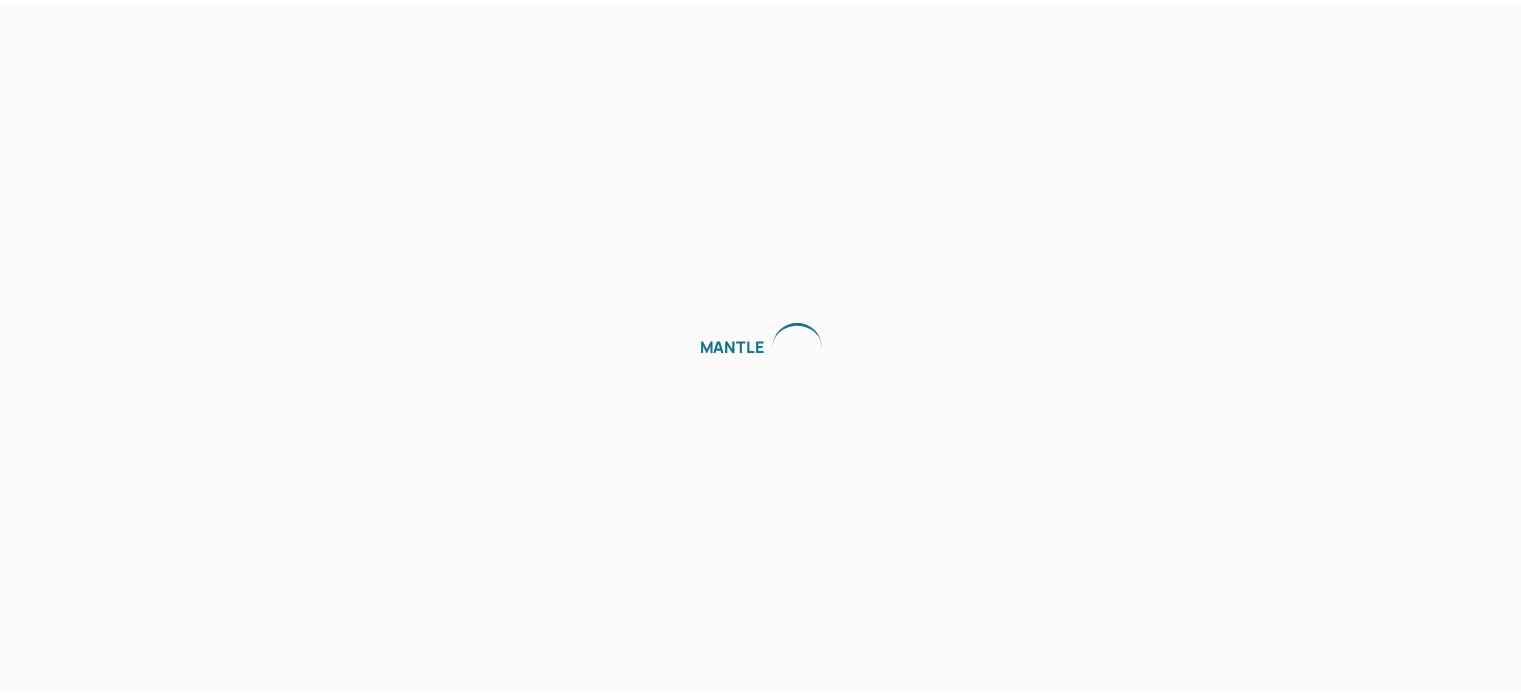 scroll, scrollTop: 0, scrollLeft: 0, axis: both 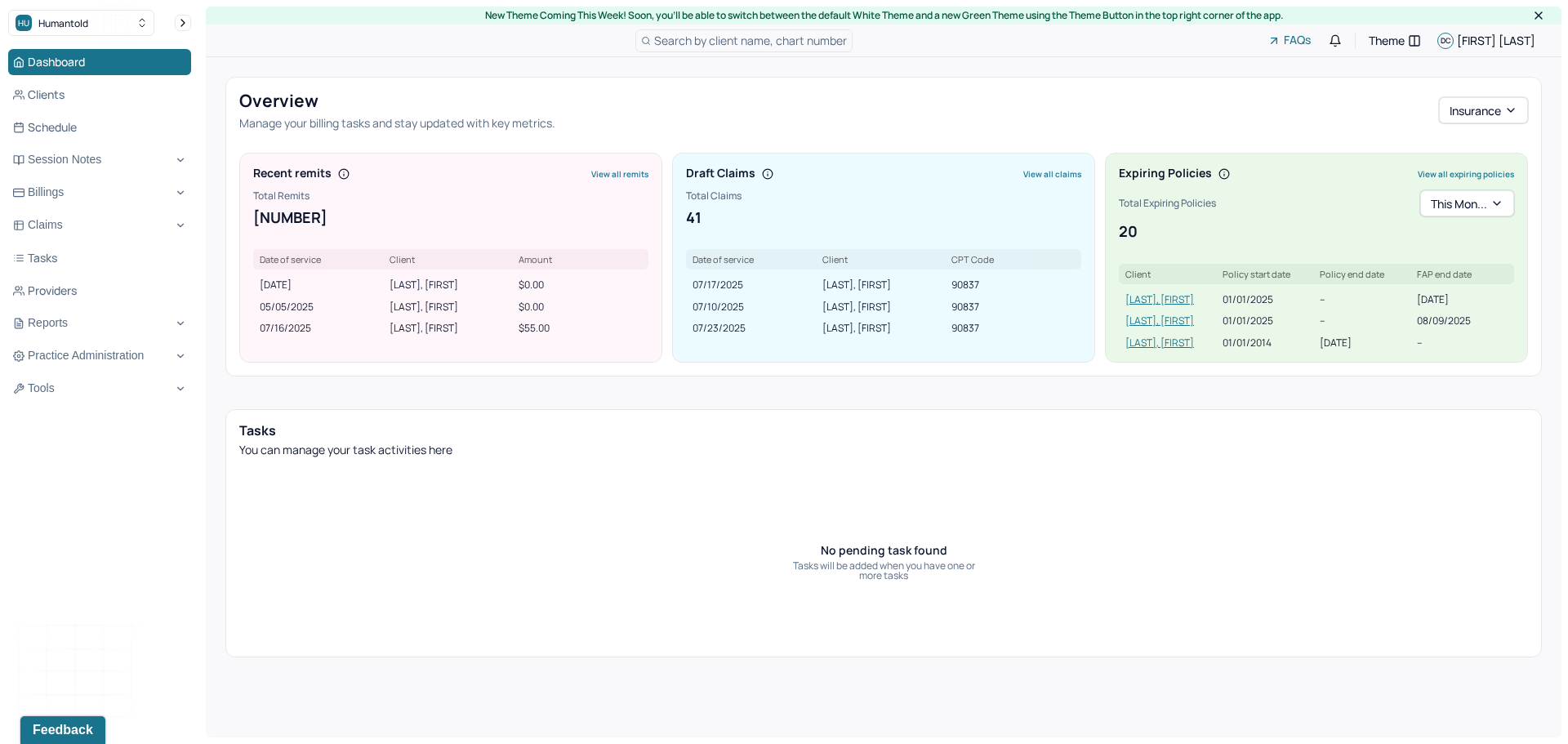 click on "View all claims" at bounding box center [1052, 174] 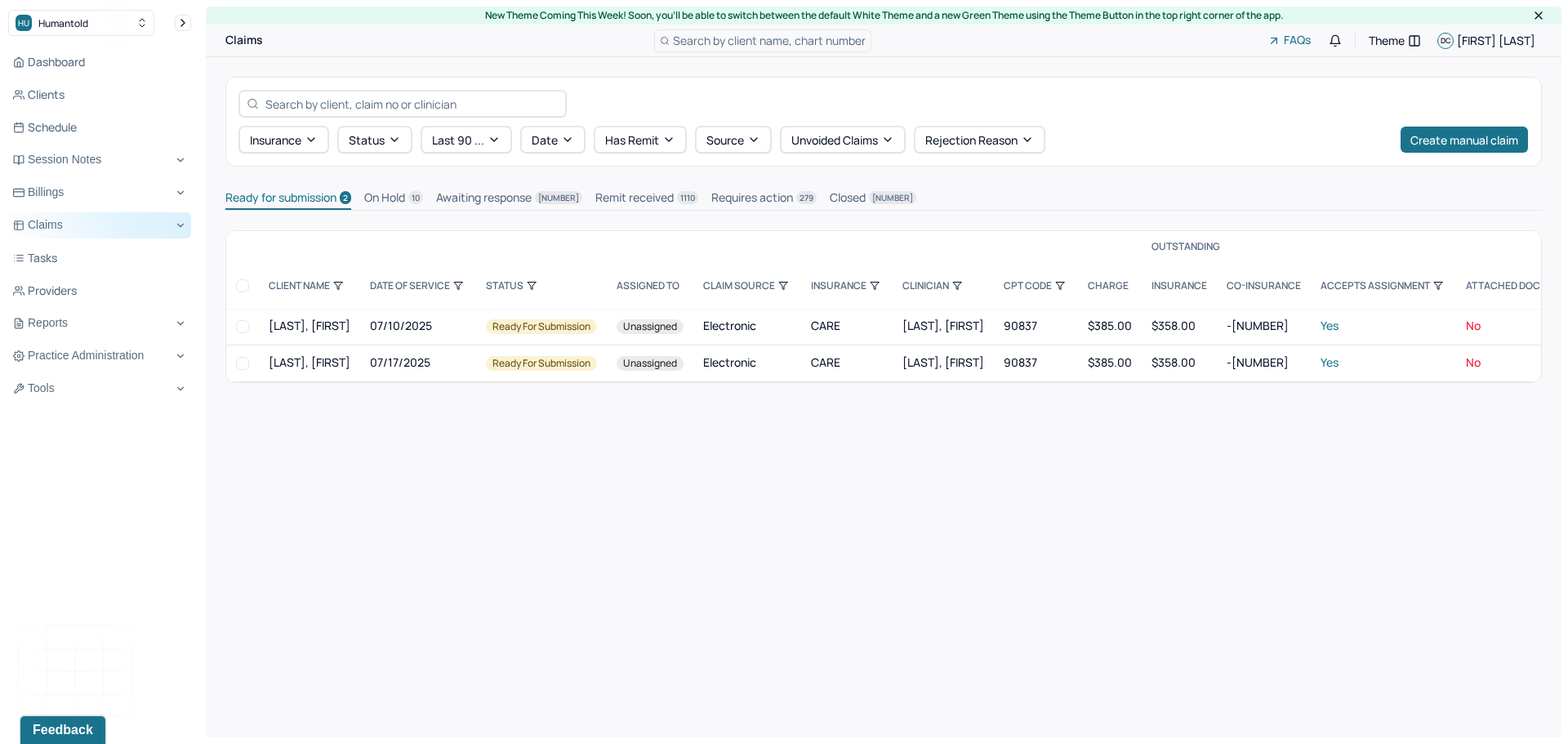click on "Claims" at bounding box center (100, 225) 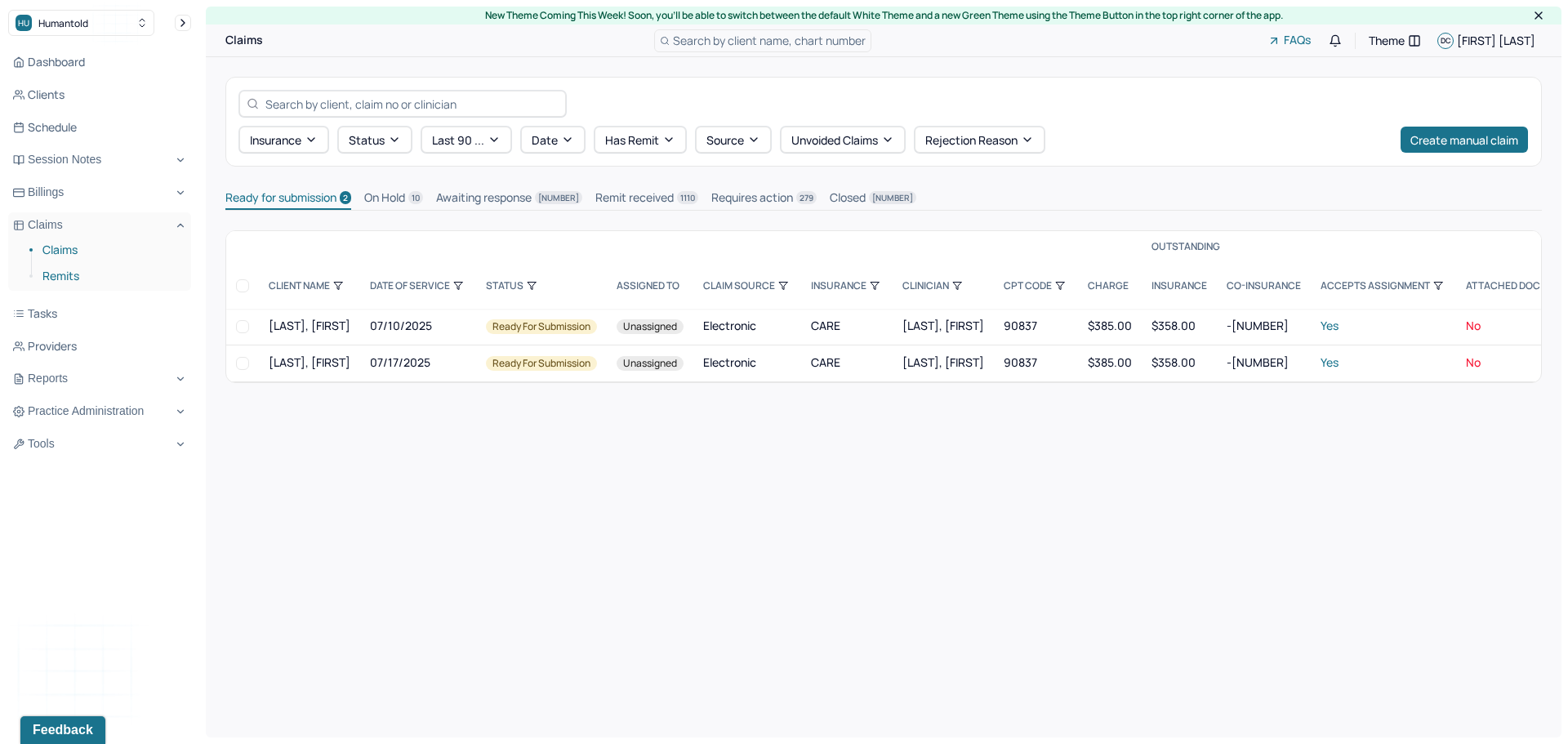 click on "Remits" at bounding box center [110, 276] 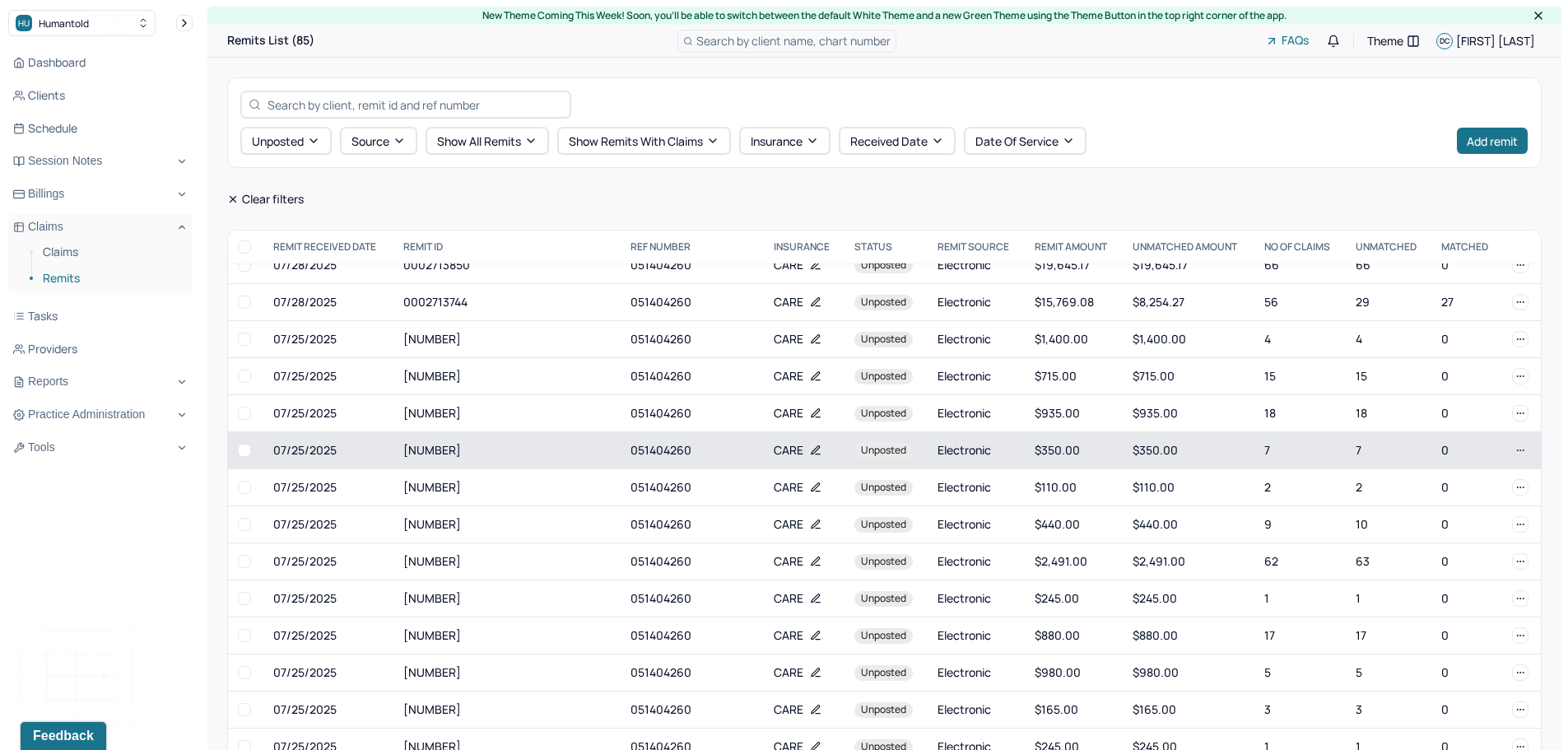 scroll, scrollTop: 2583, scrollLeft: 0, axis: vertical 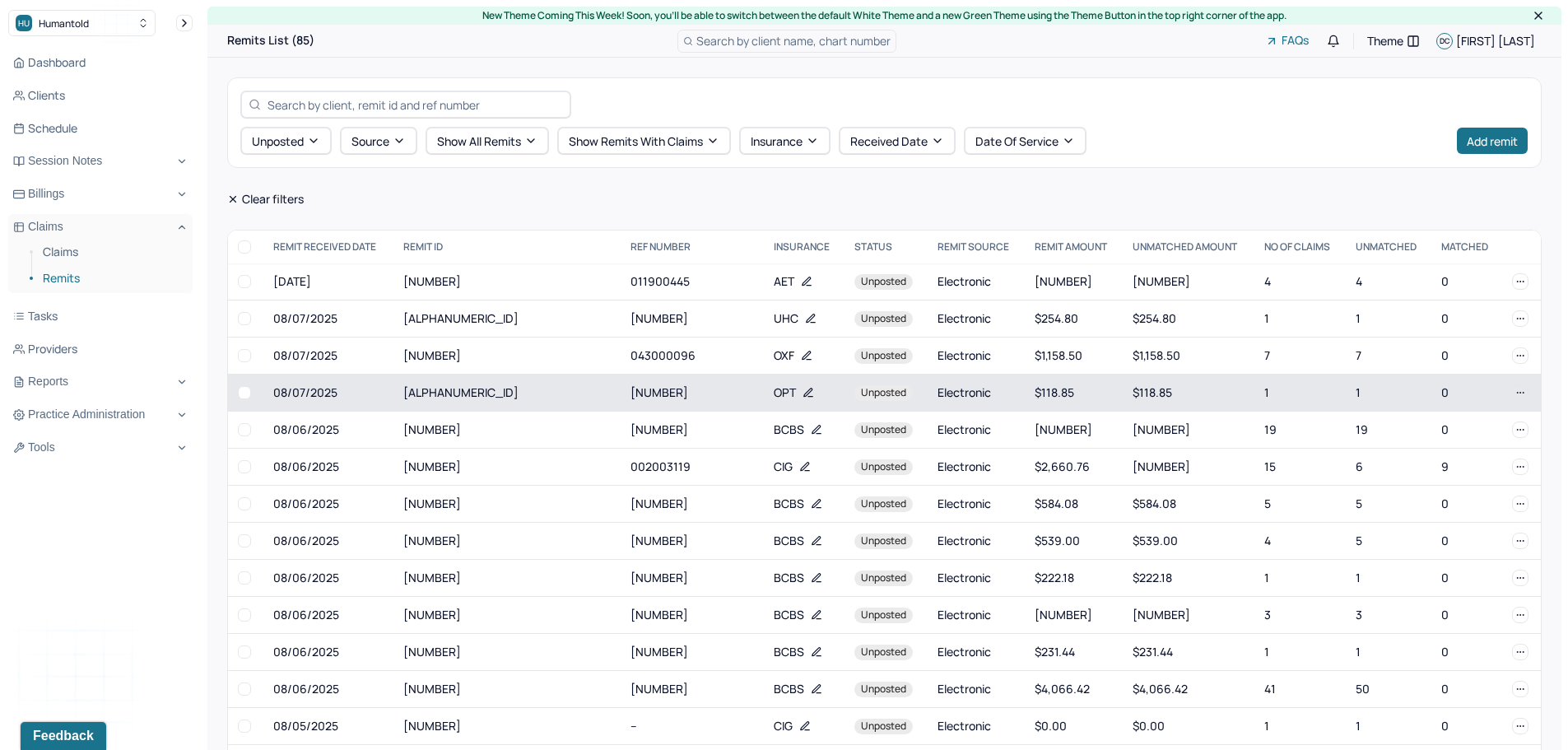 click on "OPT" at bounding box center [784, 393] 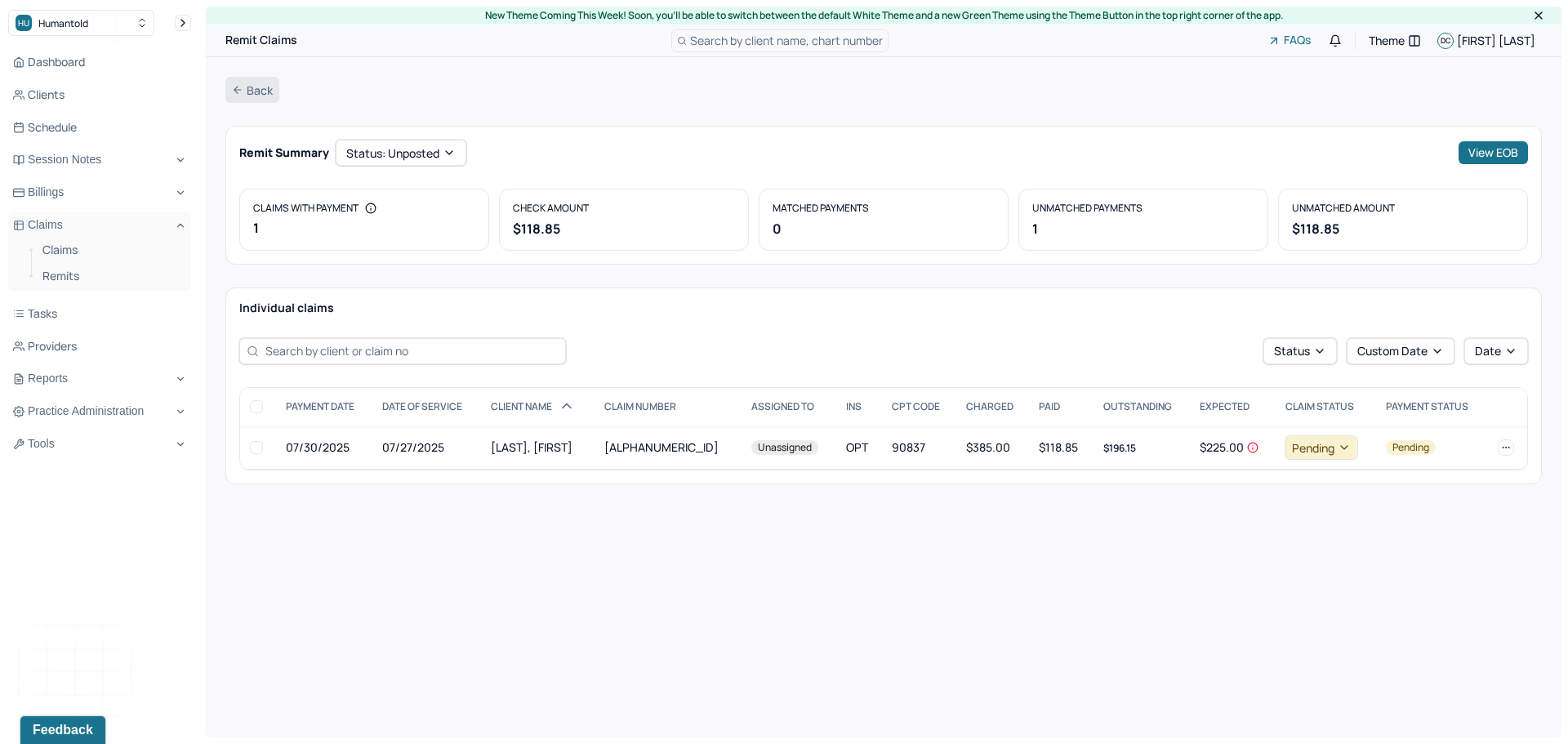 click on "Back" at bounding box center (252, 90) 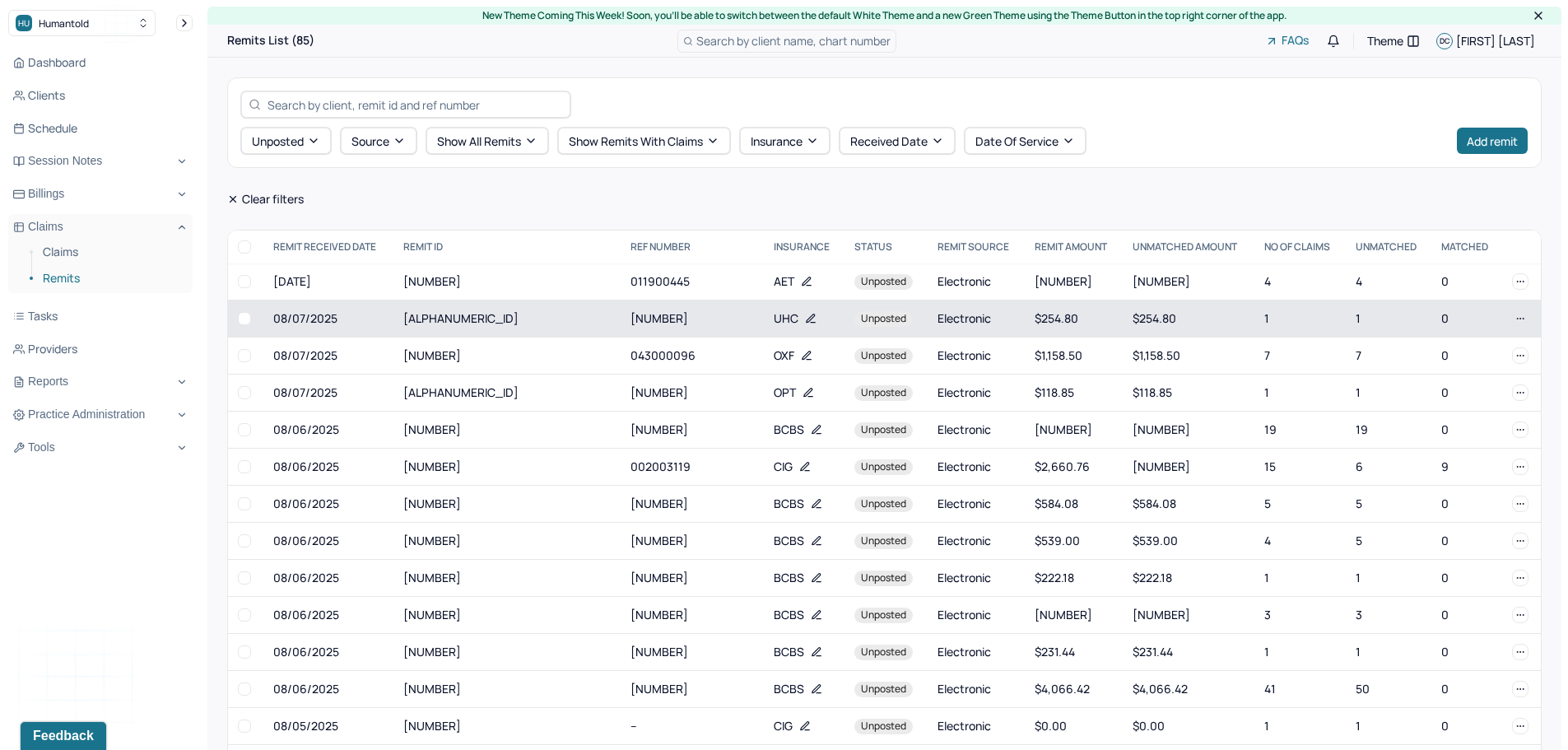 click on "[NUMBER]" at bounding box center (692, 319) 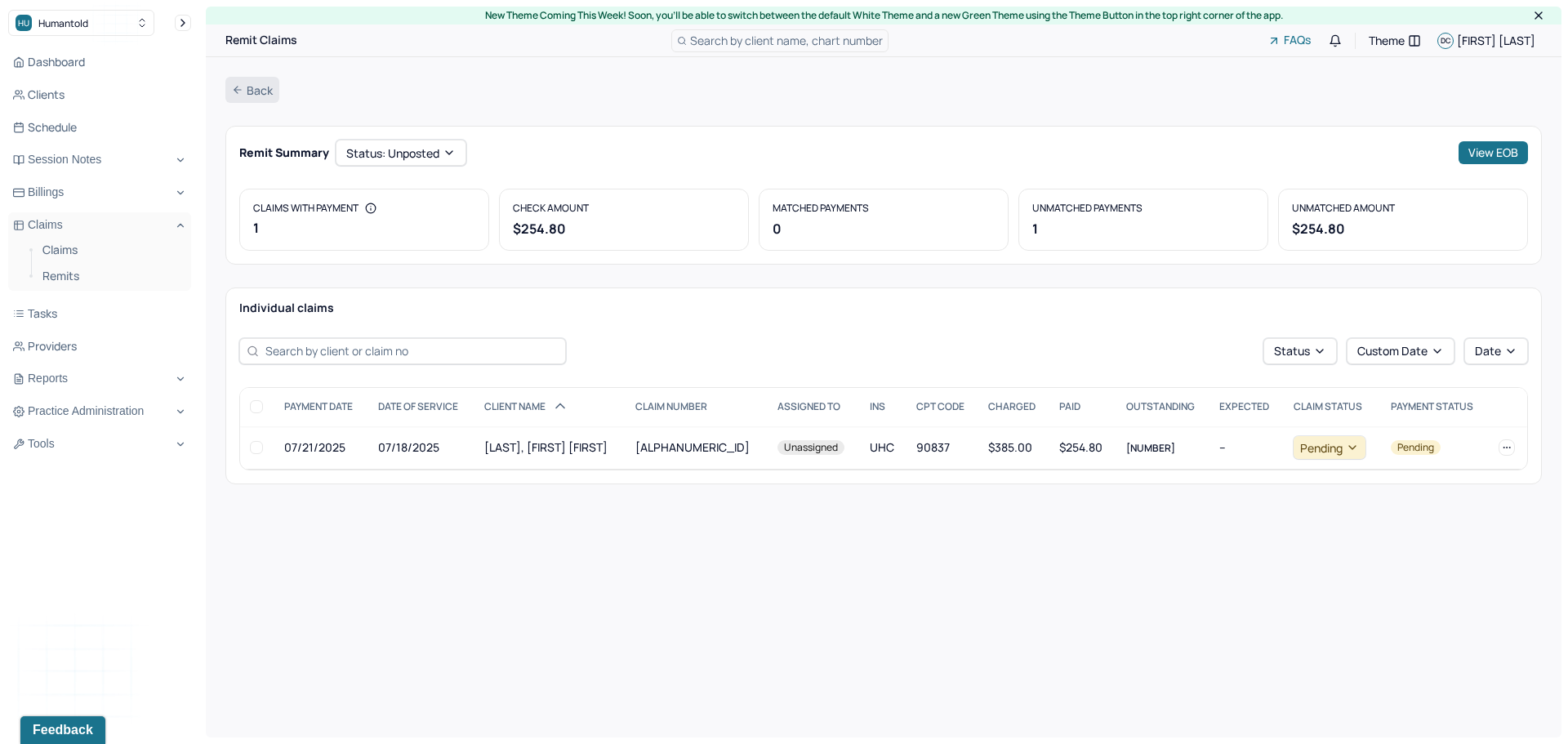 click 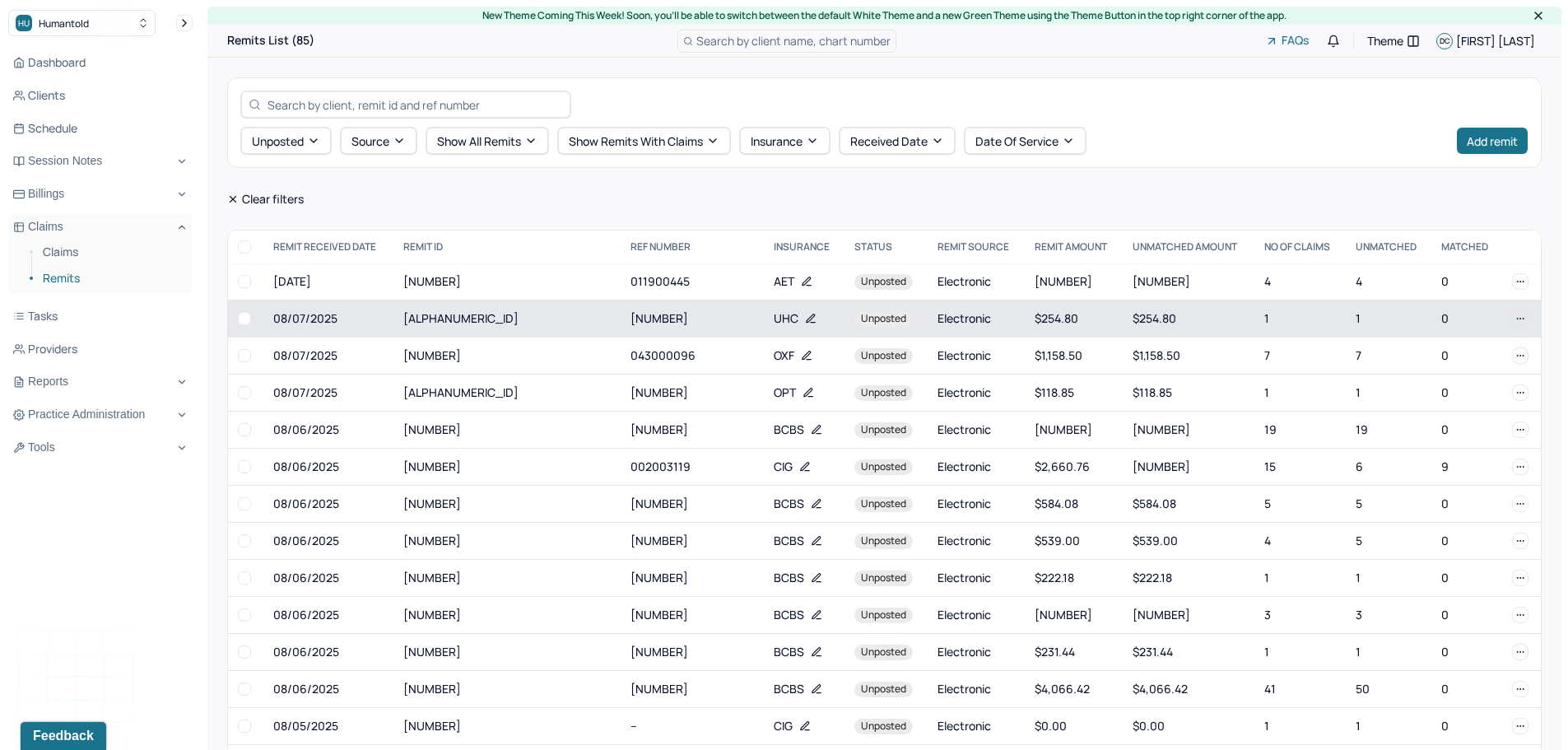 click on "[ALPHANUMERIC_ID]" at bounding box center [507, 319] 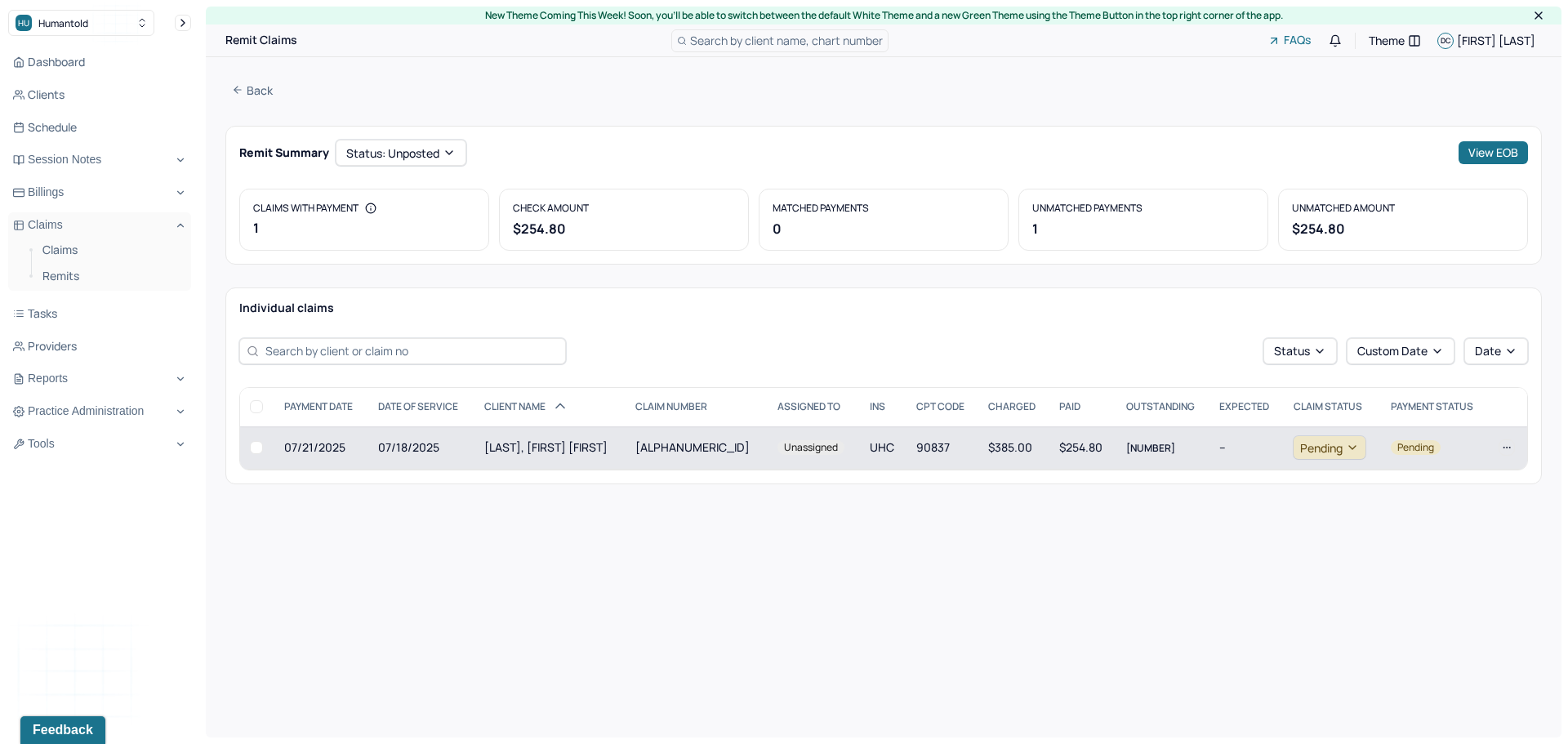 click on "[LAST], [FIRST] [FIRST]" at bounding box center (550, 448) 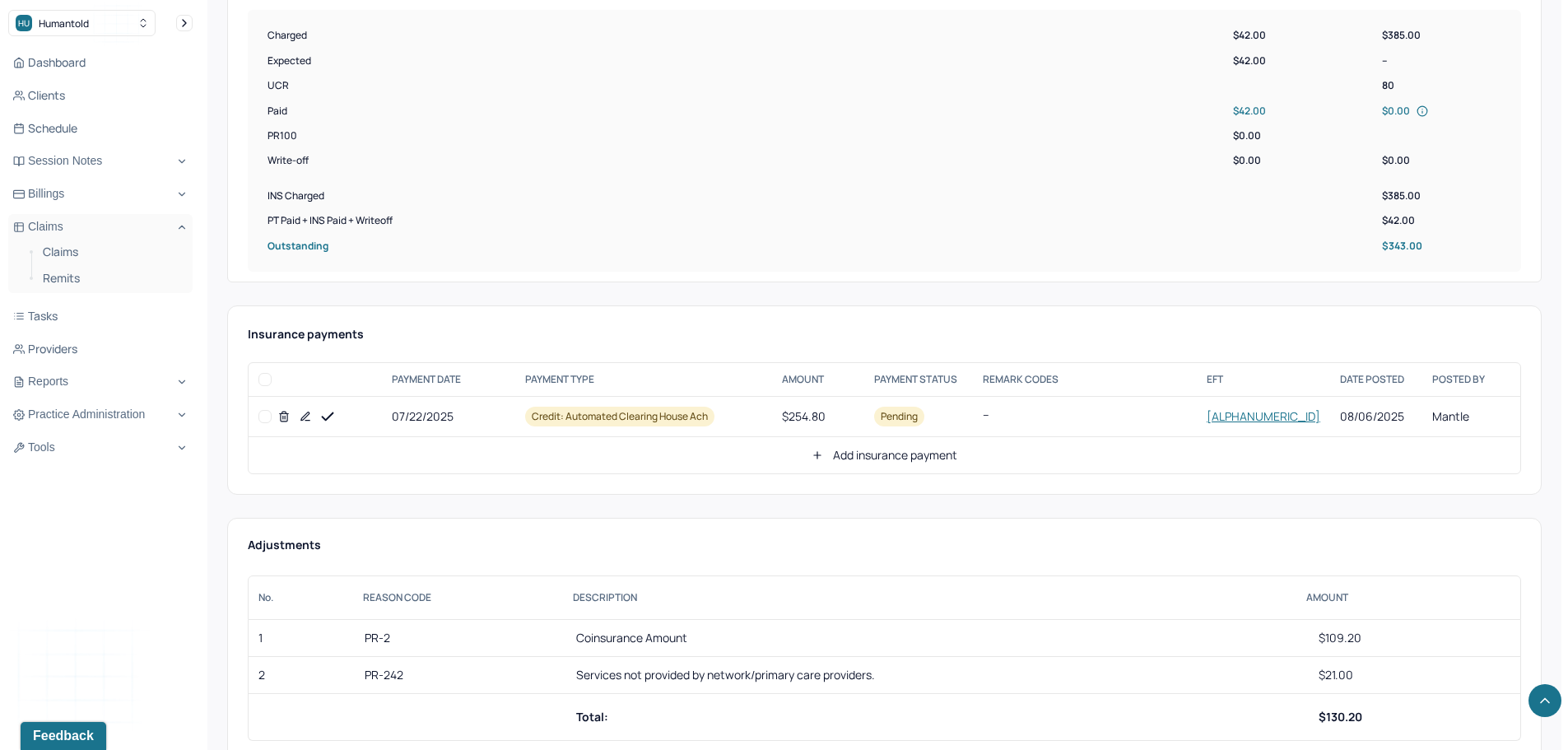 scroll, scrollTop: 494, scrollLeft: 0, axis: vertical 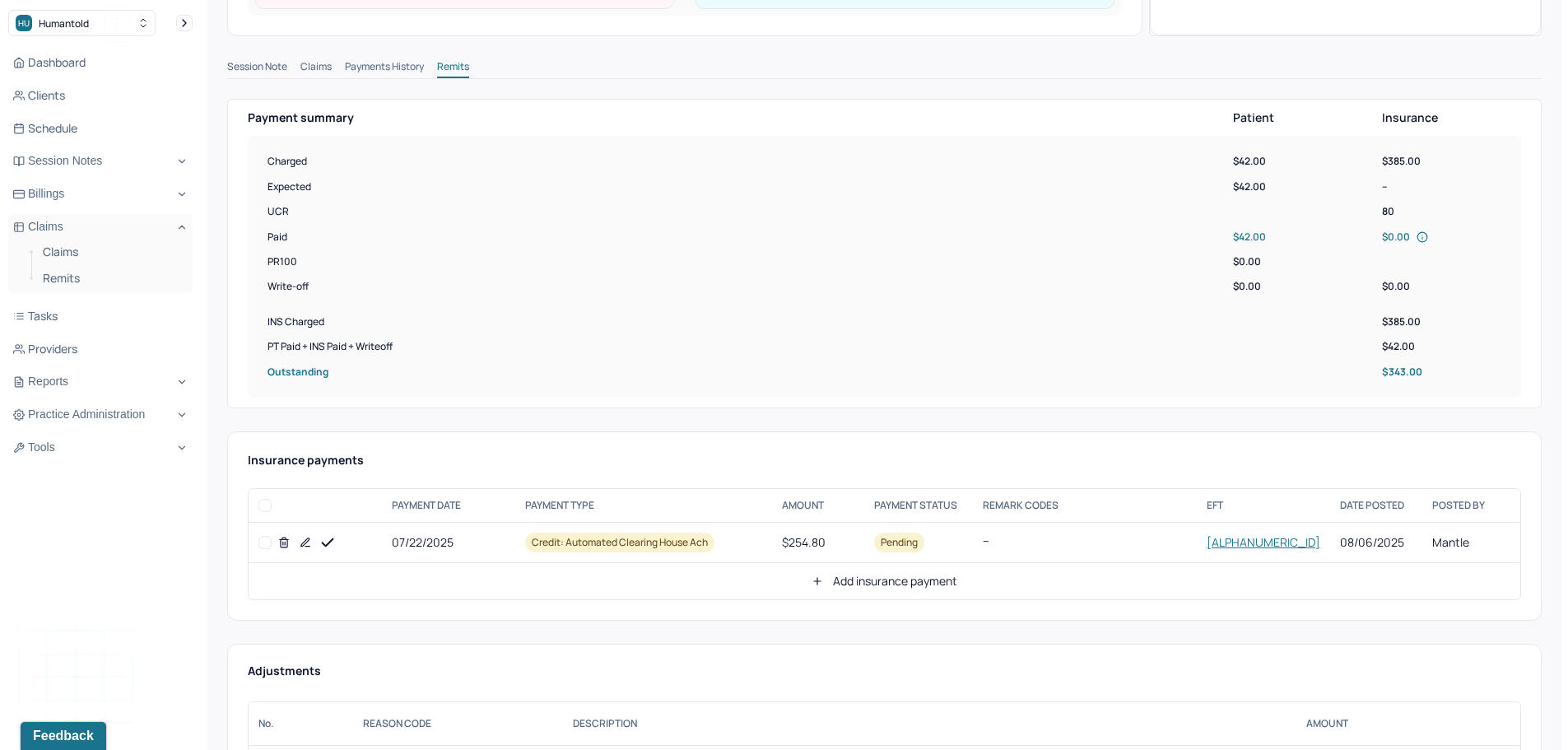 click at bounding box center [265, 543] 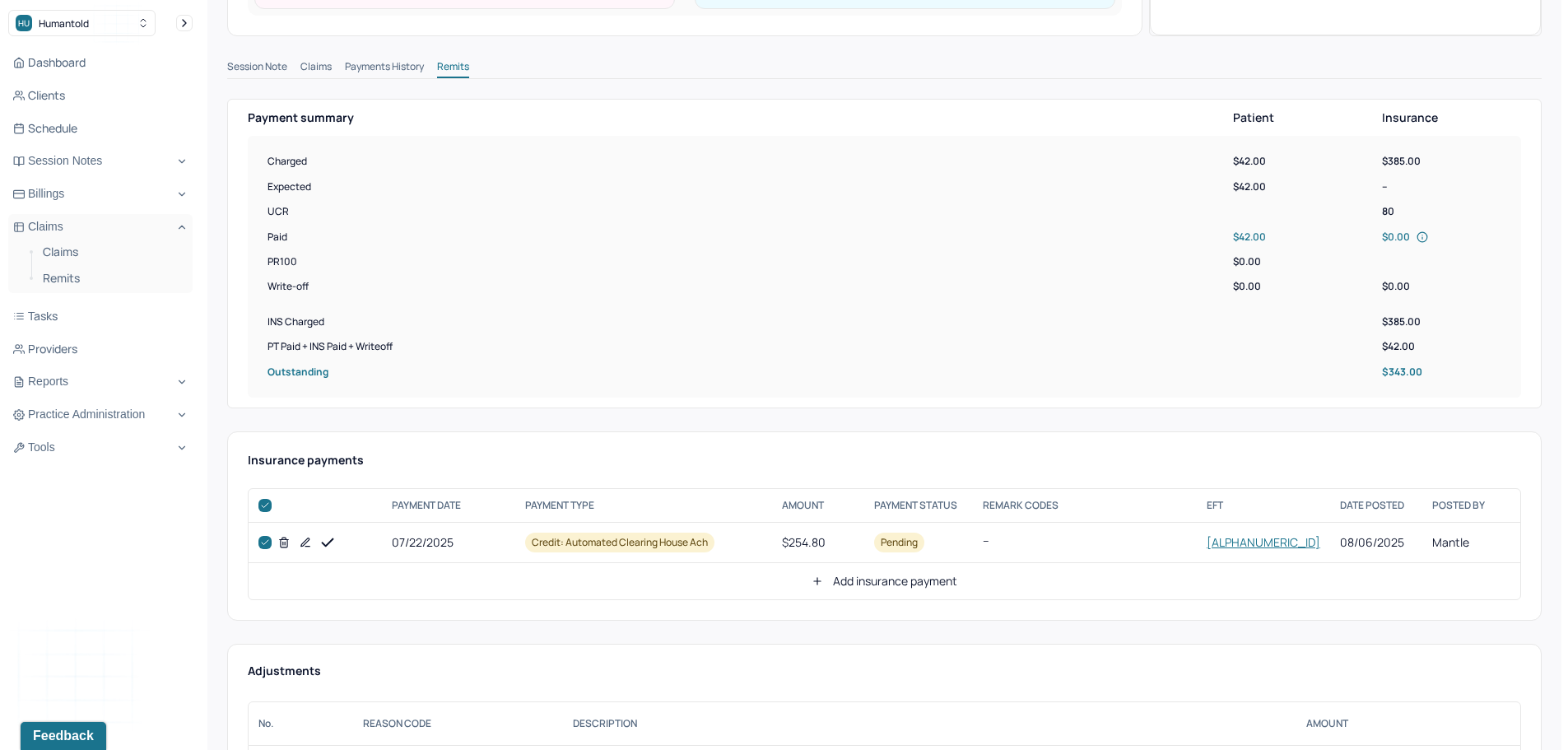 checkbox on "true" 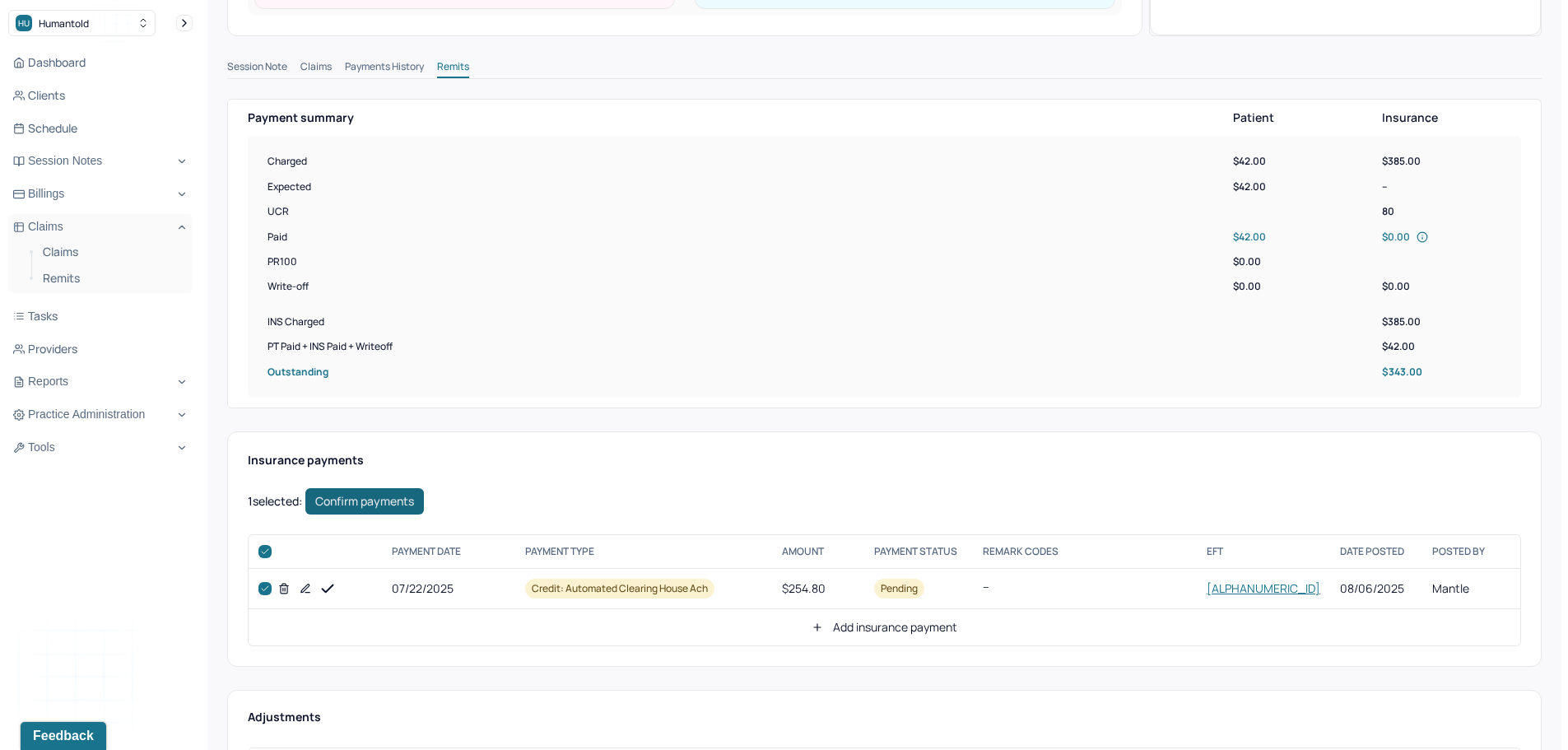 click on "Confirm payments" at bounding box center [365, 501] 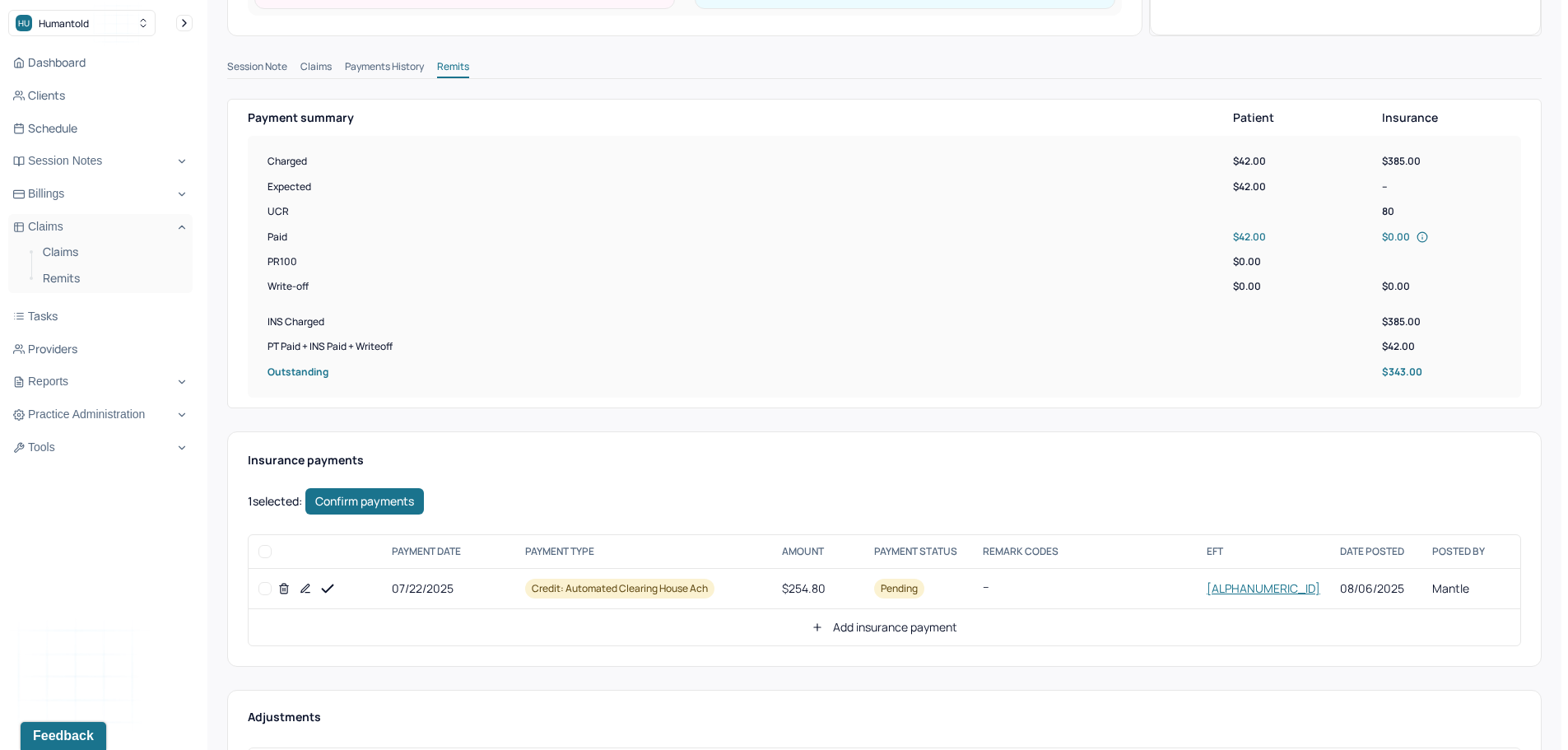 checkbox on "false" 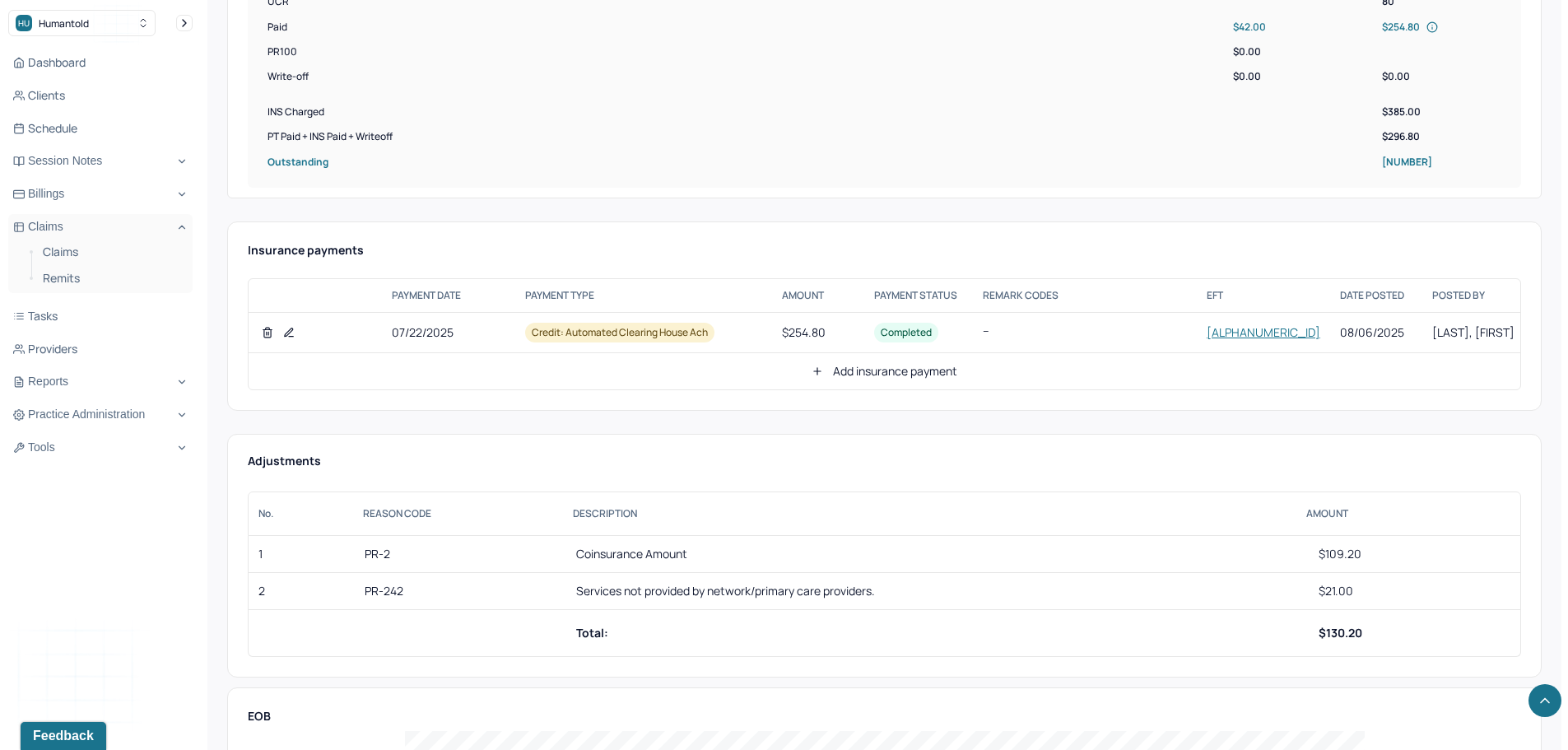 scroll, scrollTop: 741, scrollLeft: 0, axis: vertical 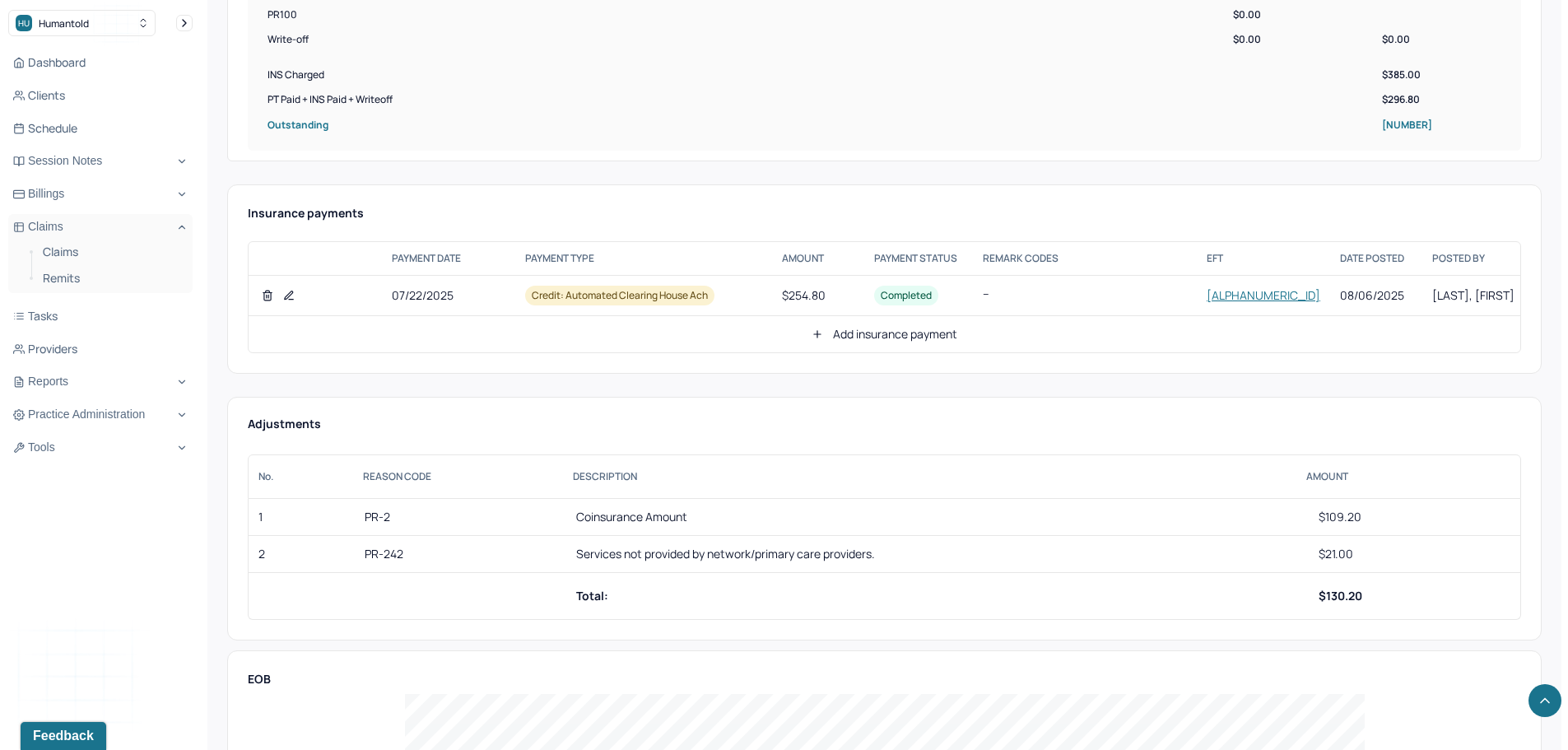 click 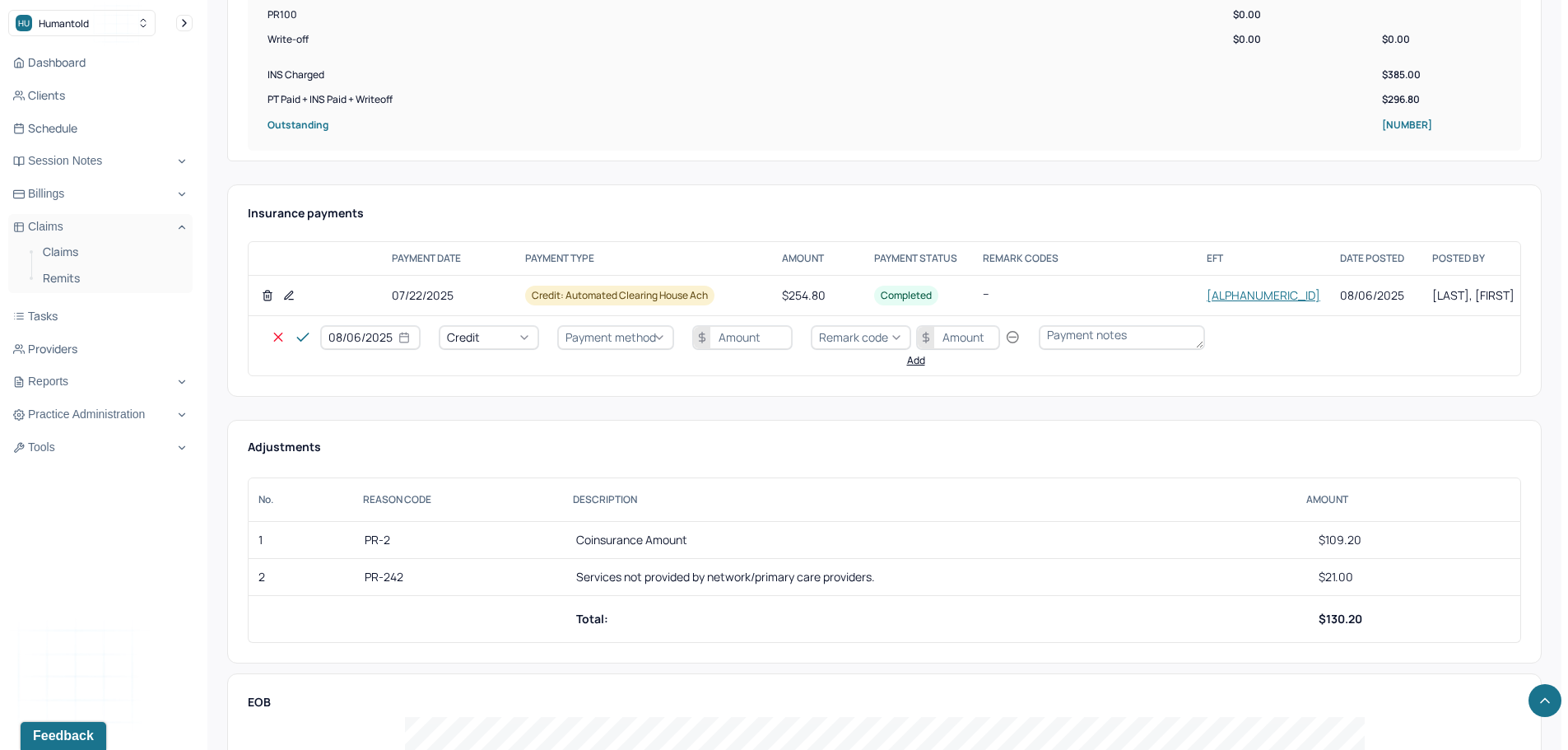 click on "Credit" at bounding box center (489, 338) 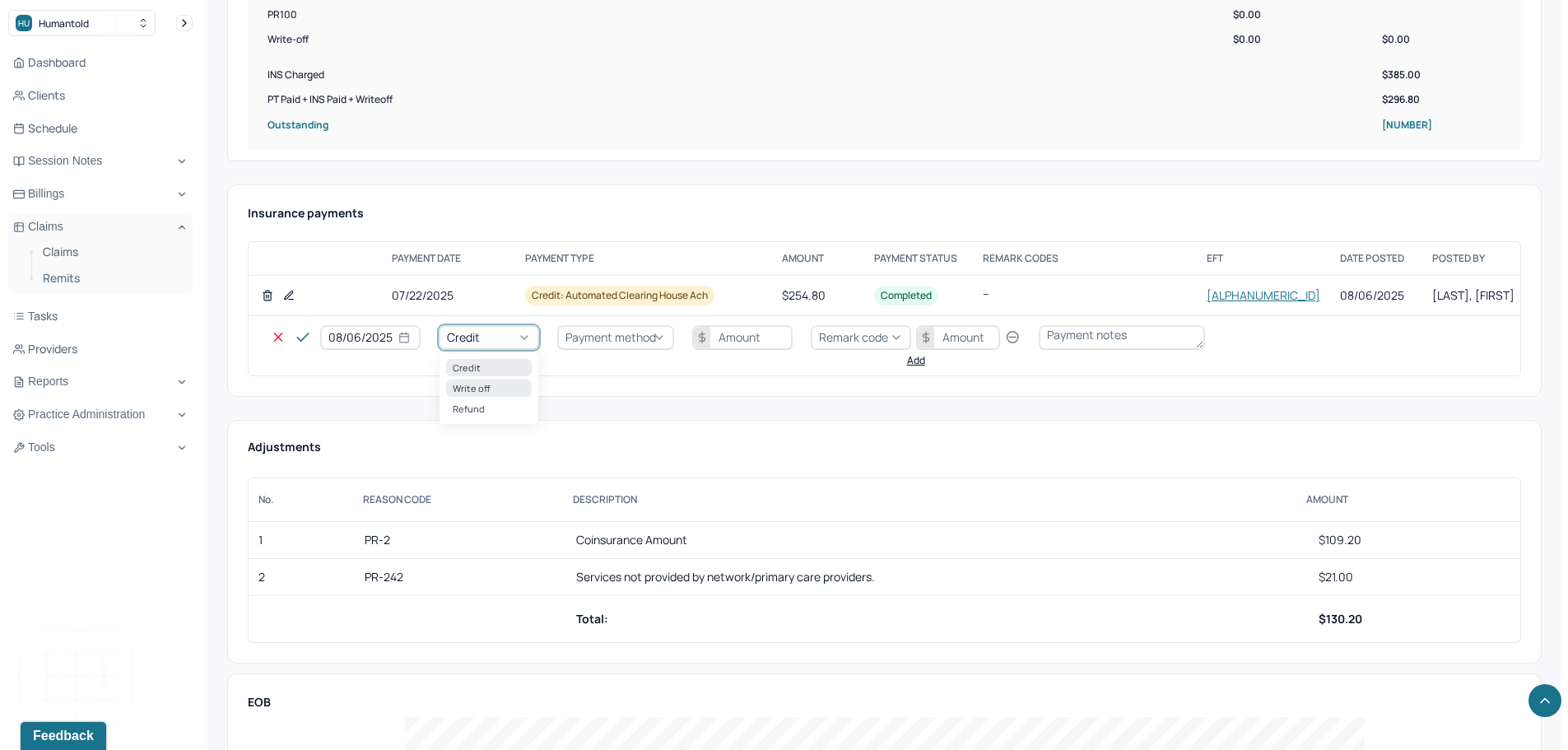 click on "Write off" at bounding box center (489, 388) 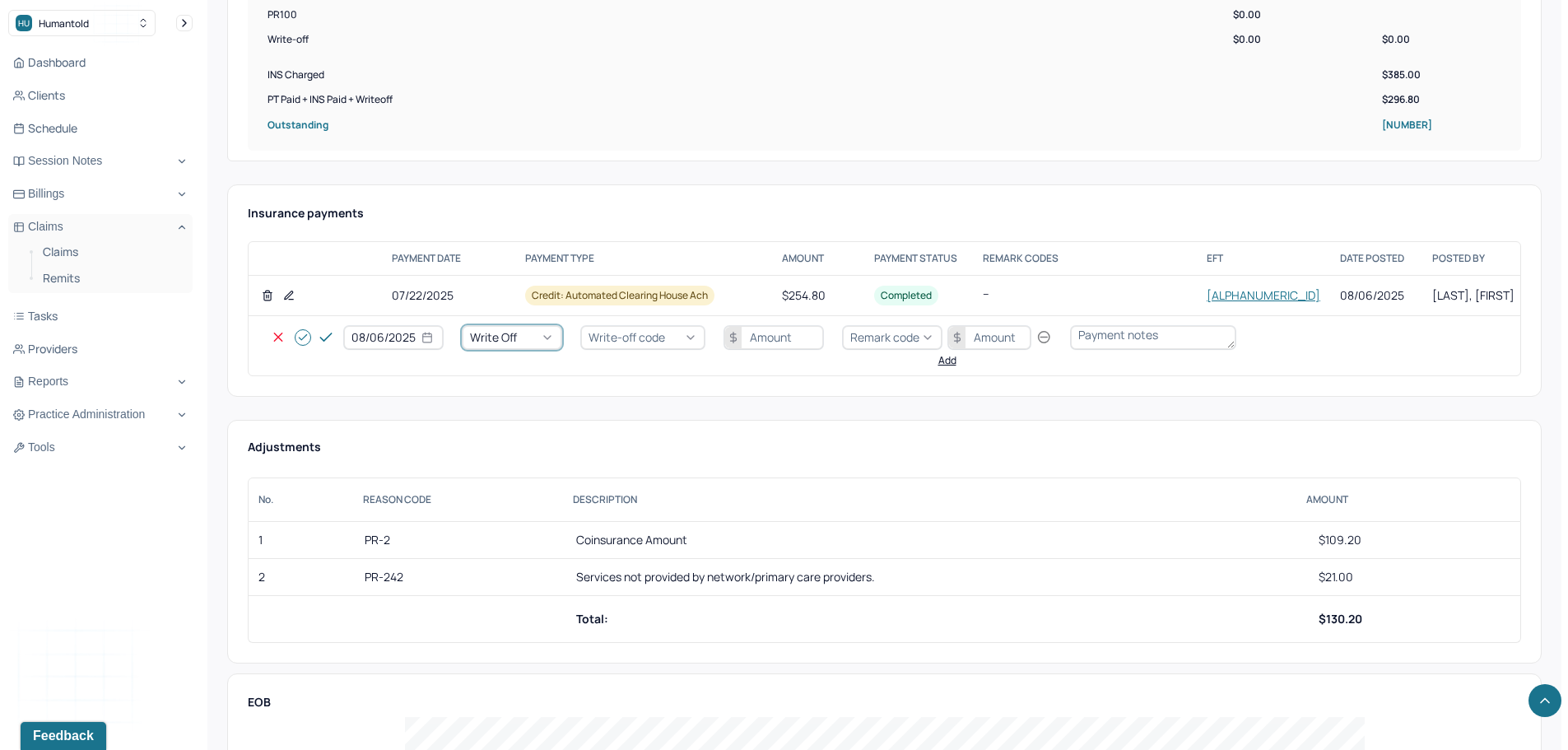 click on "Write-off code" at bounding box center (626, 337) 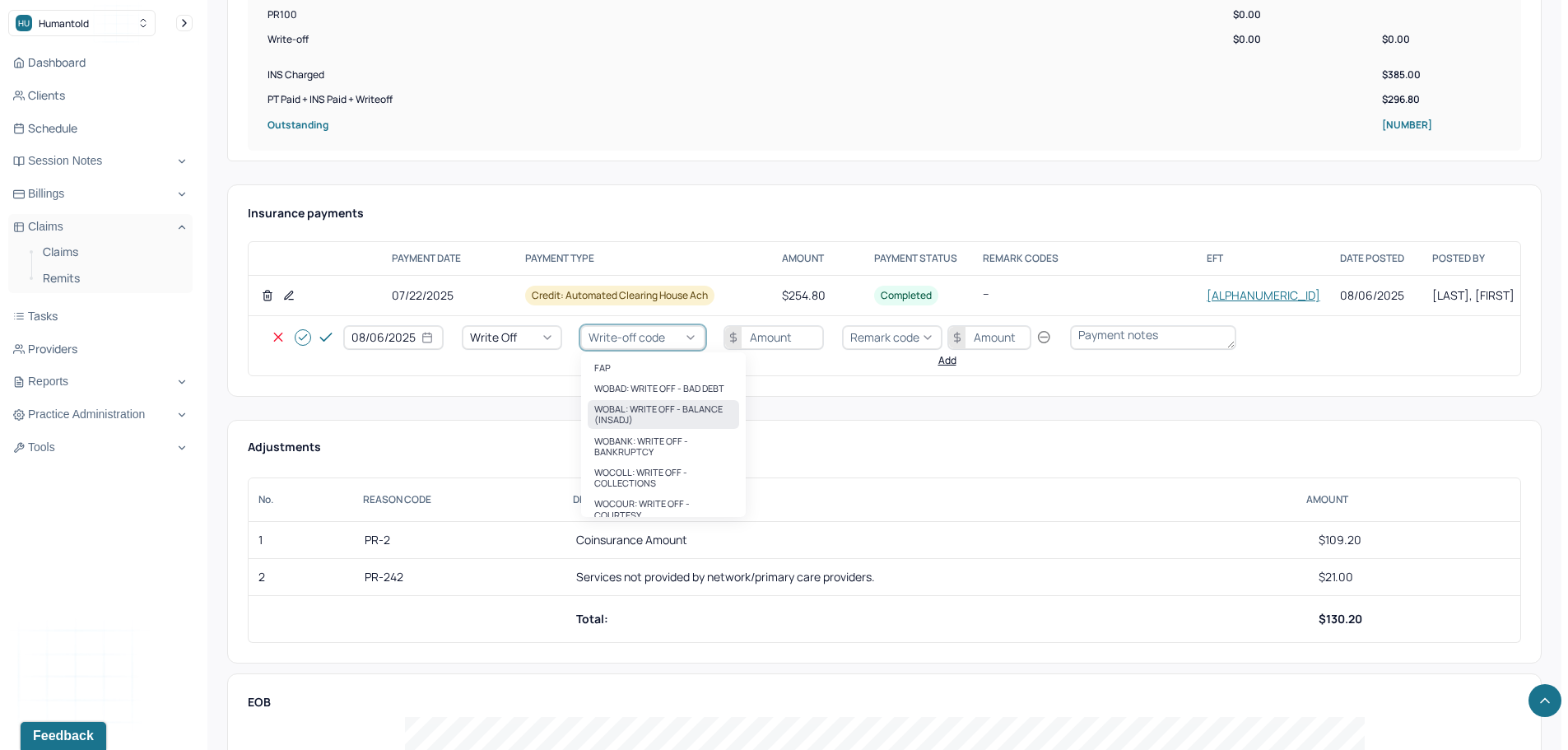 click on "WOBAL: WRITE OFF - BALANCE (INSADJ)" at bounding box center (663, 414) 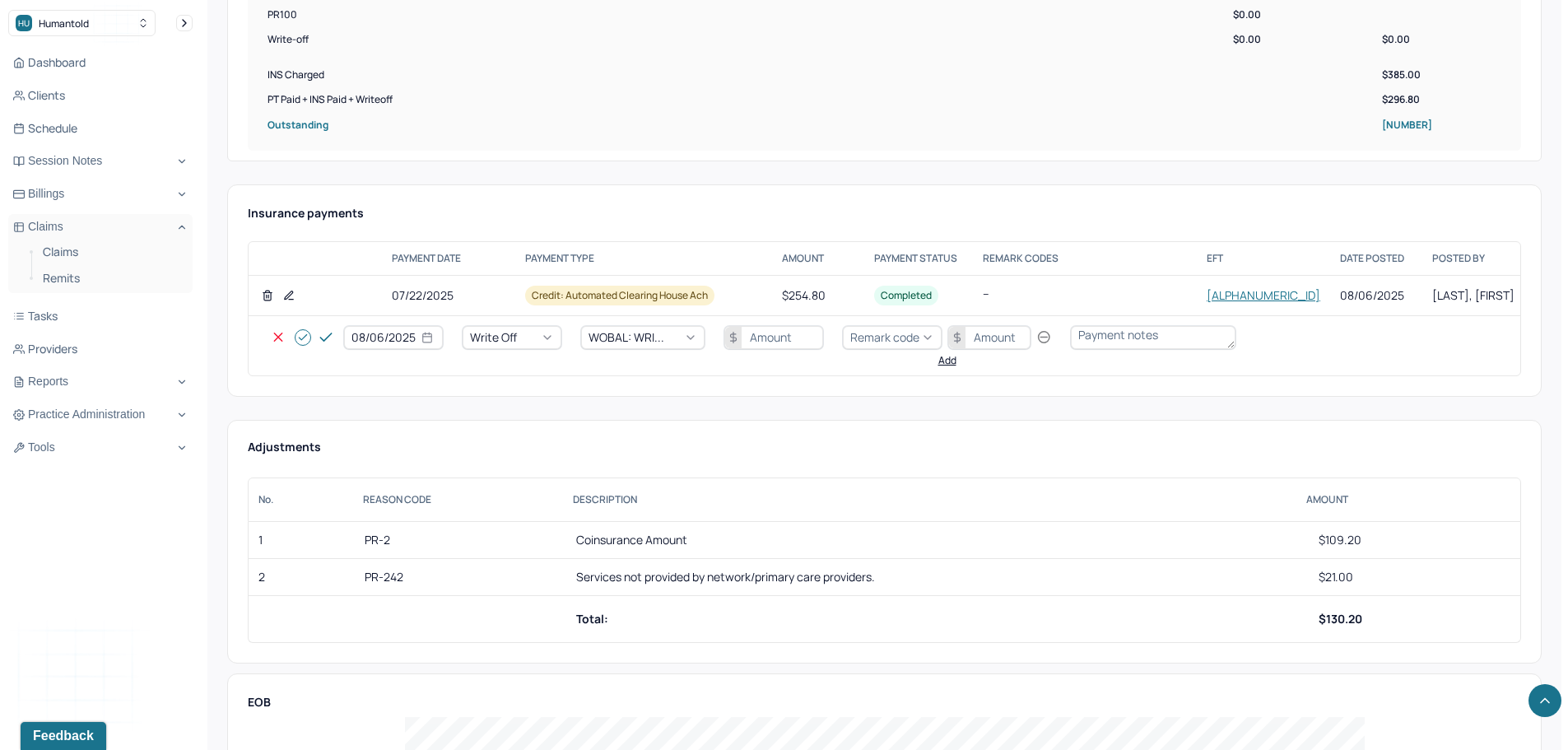 click at bounding box center [774, 338] 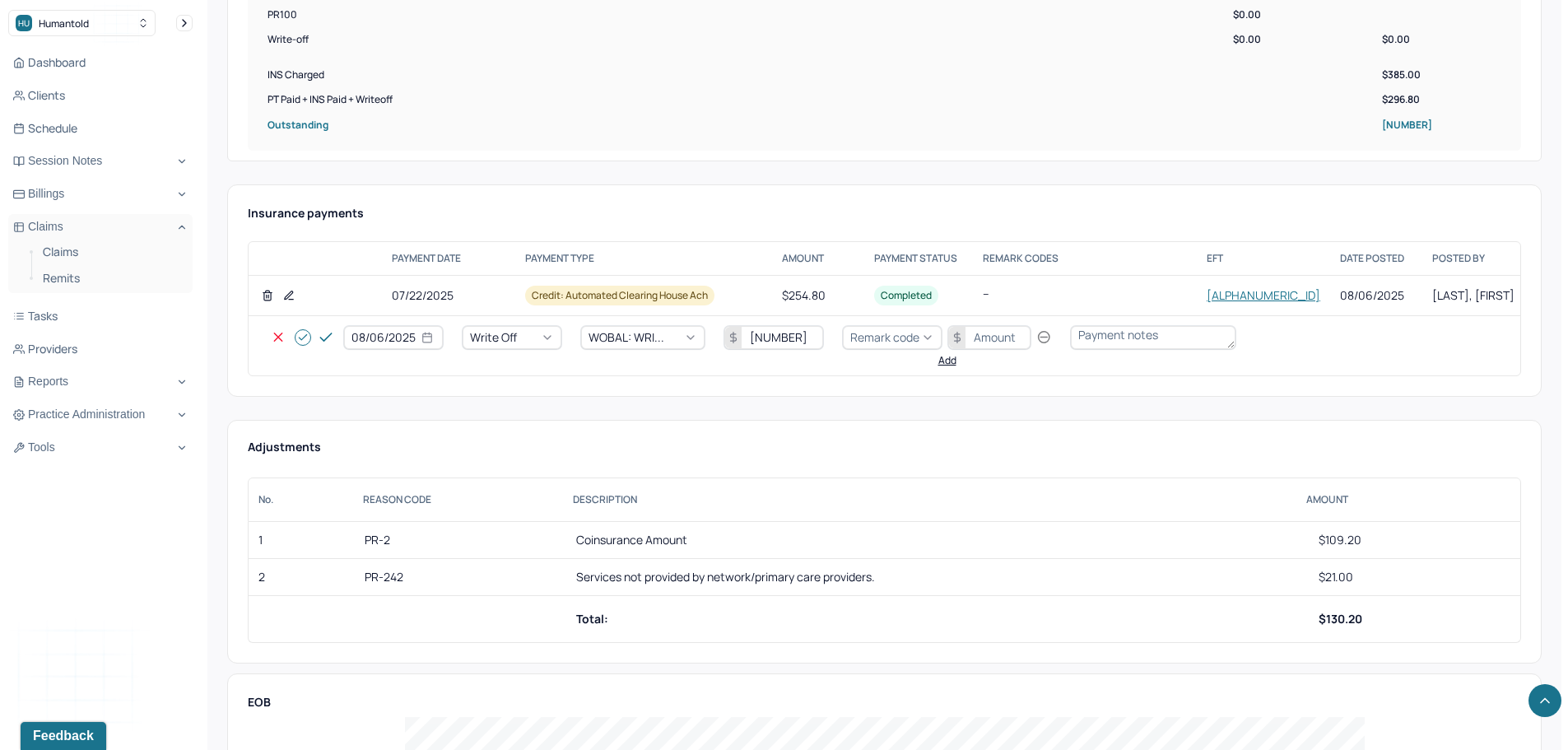 type on "[NUMBER]" 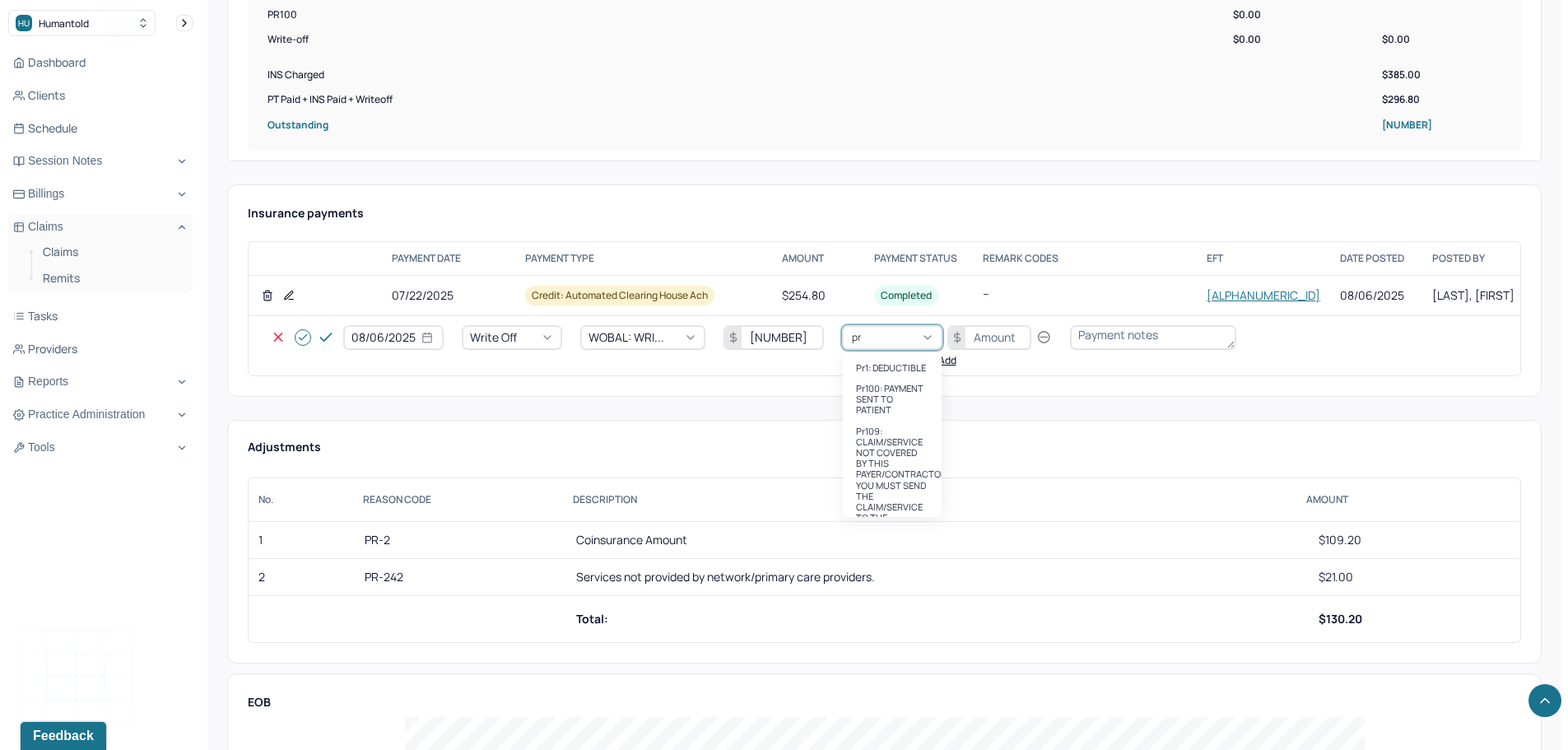 type on "pr2" 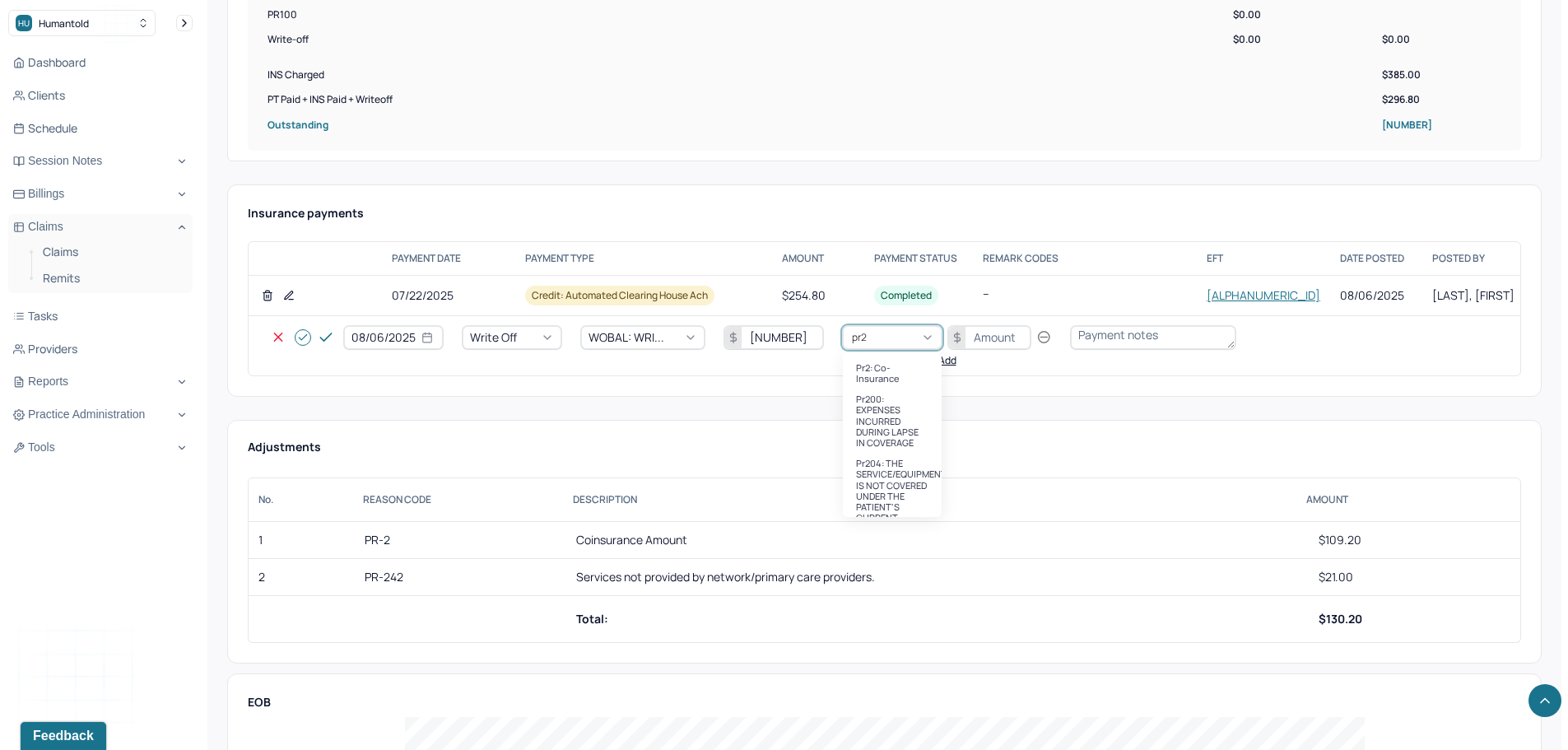 type 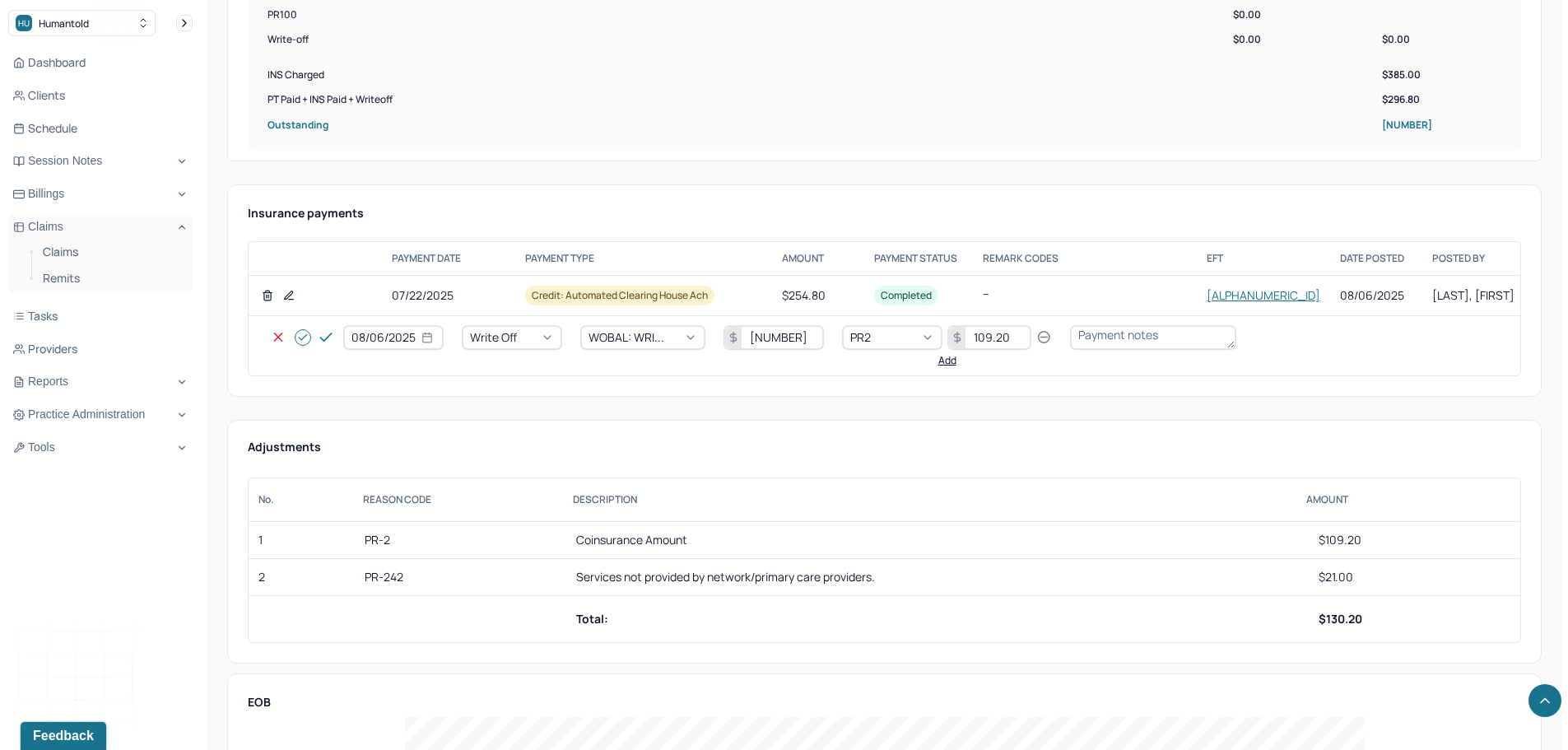 type on "109.20" 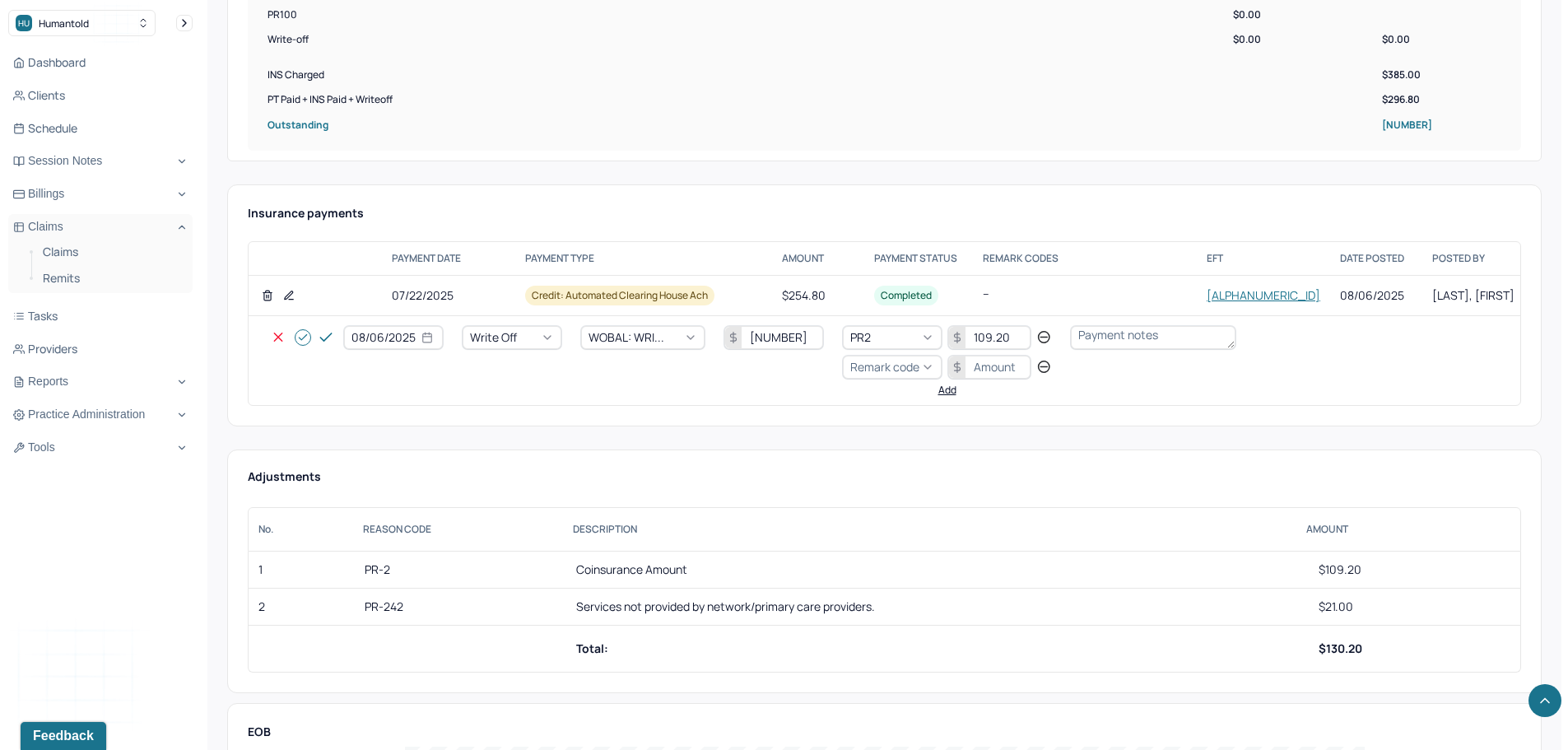 click on "Remark code" at bounding box center (885, 366) 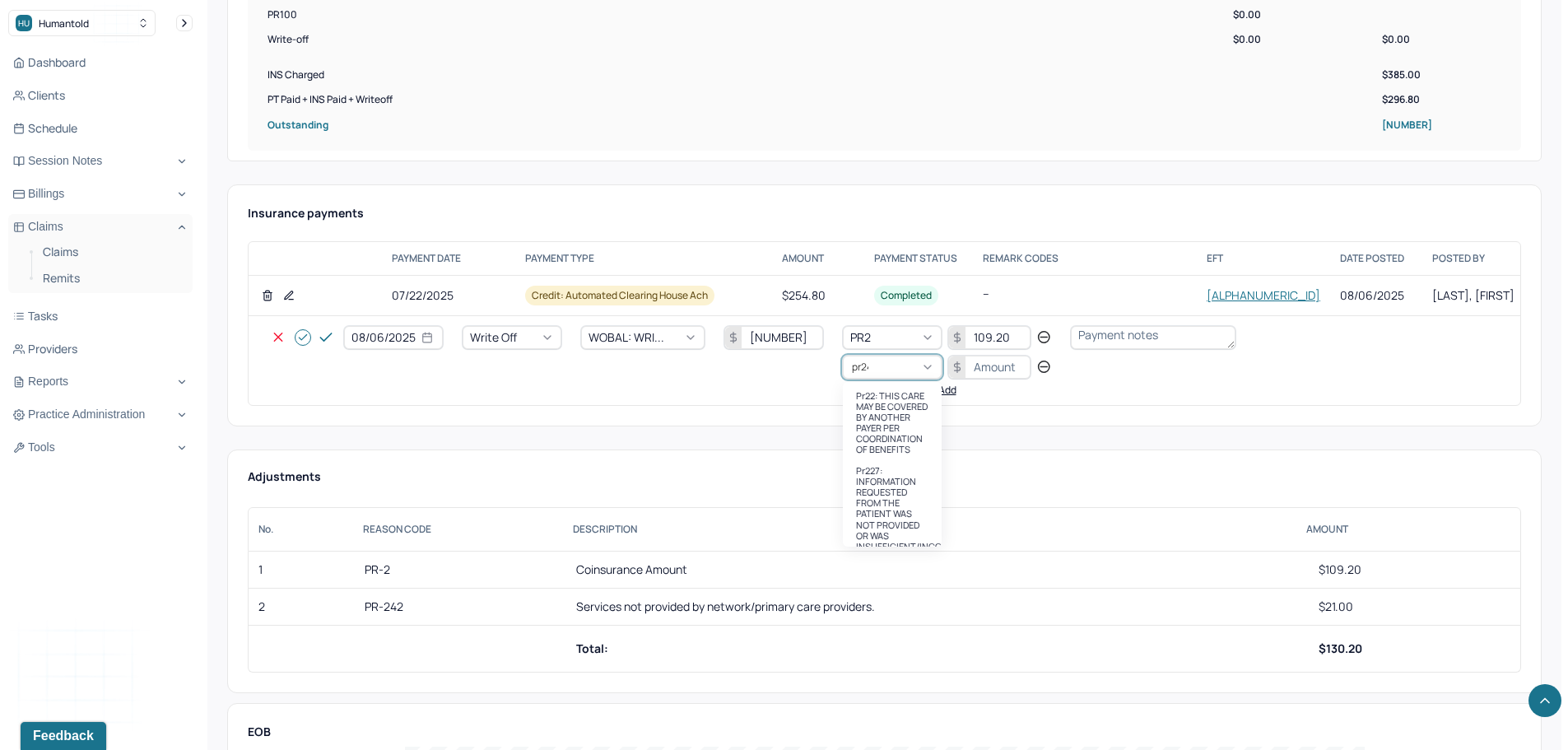 scroll, scrollTop: 0, scrollLeft: 0, axis: both 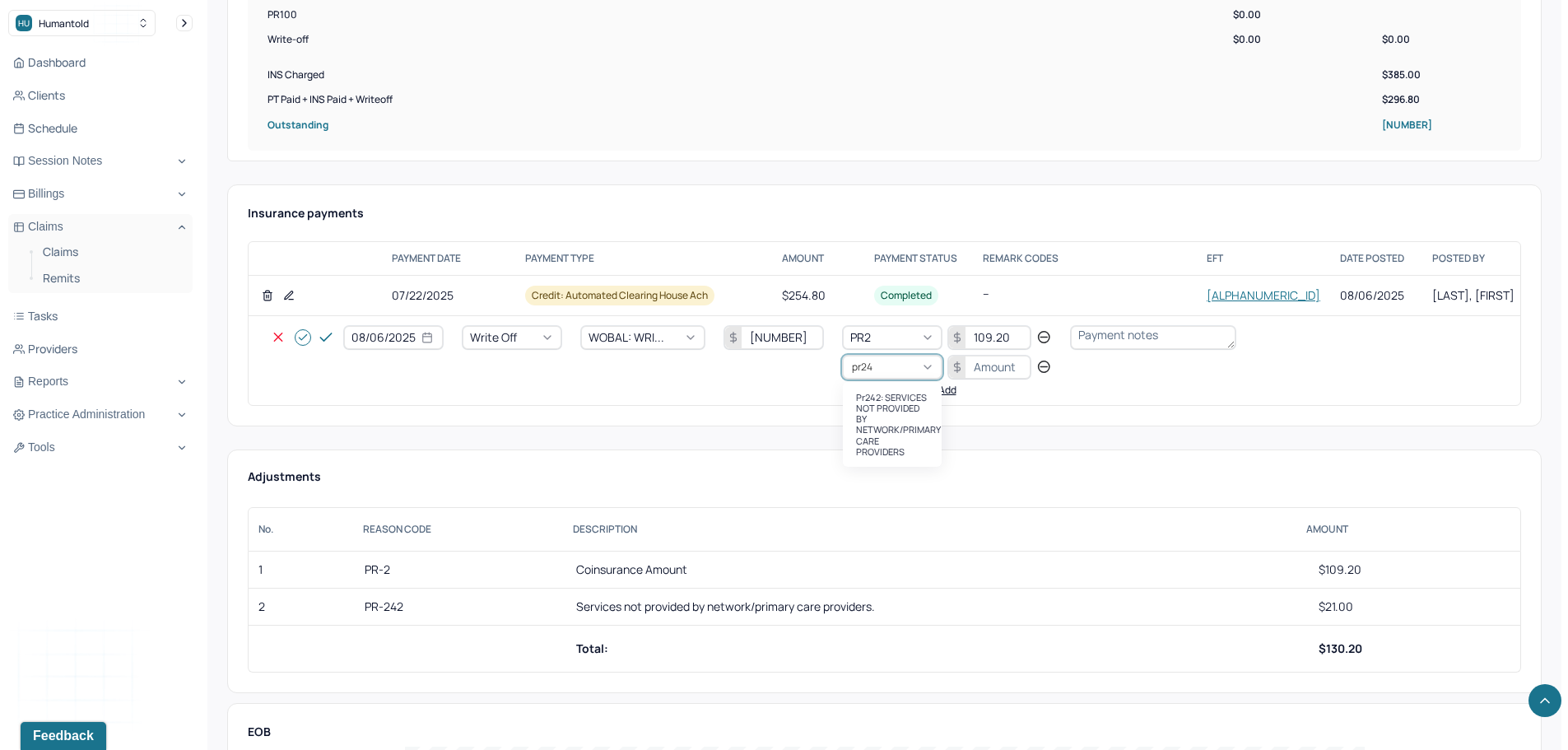 type on "pr242" 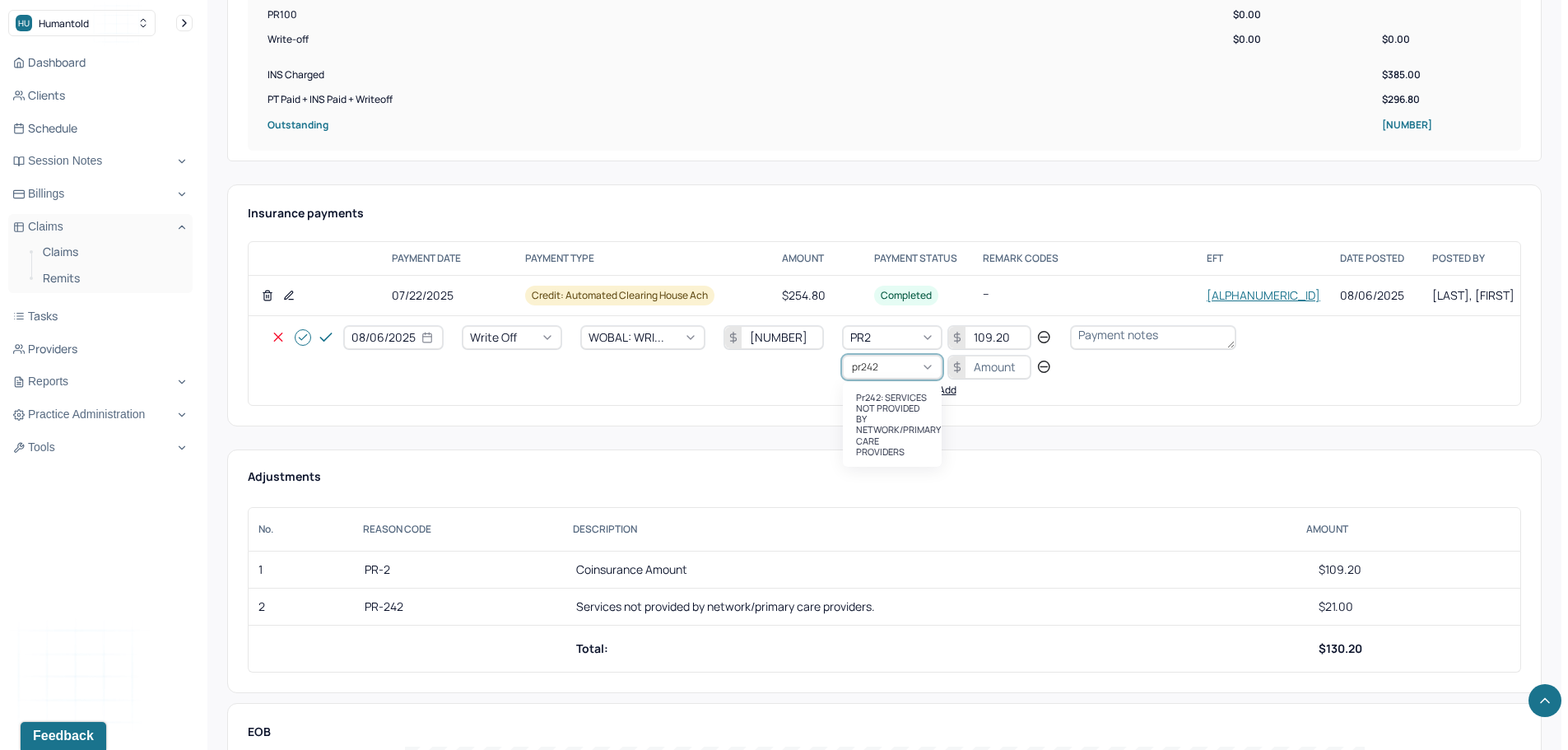 type 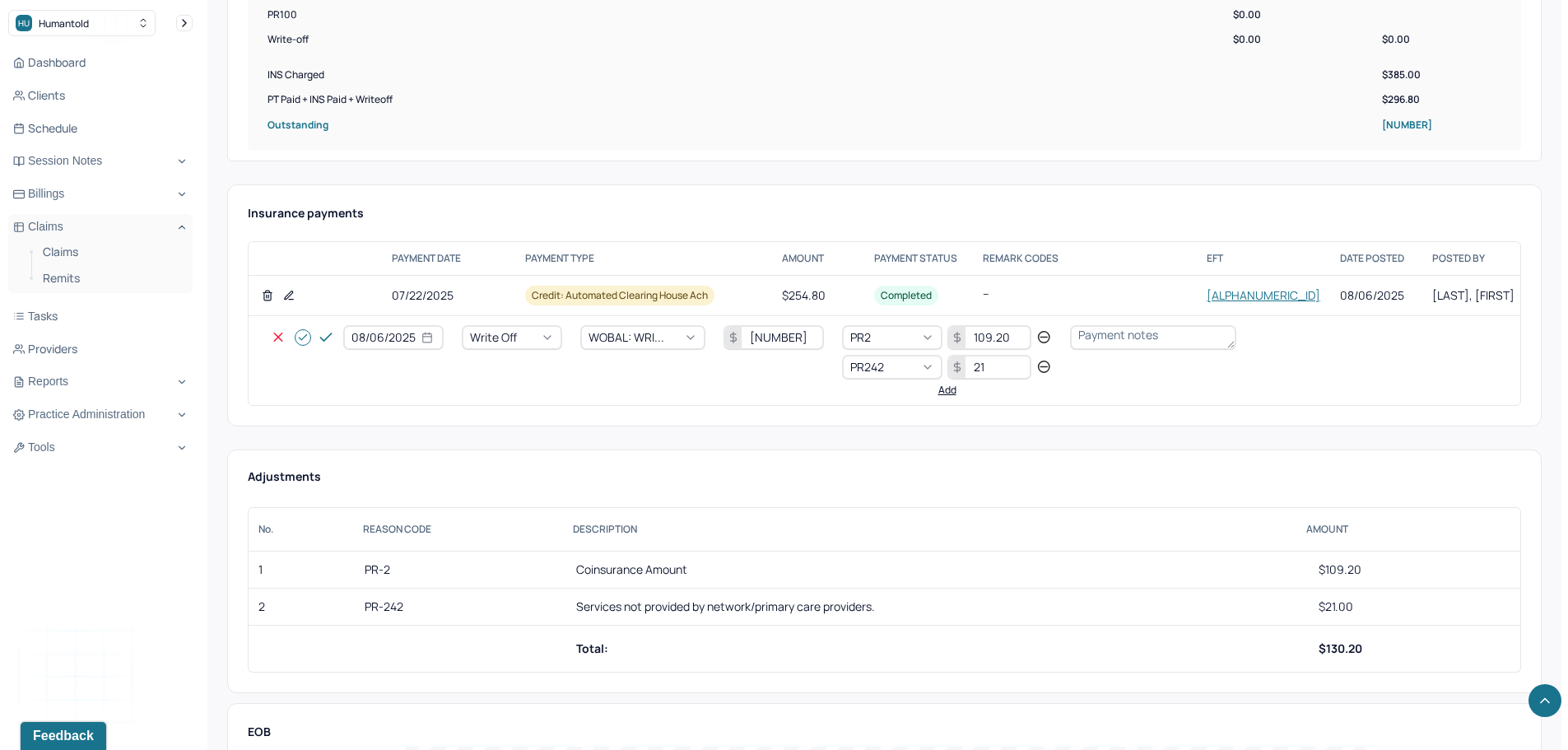 type on "21" 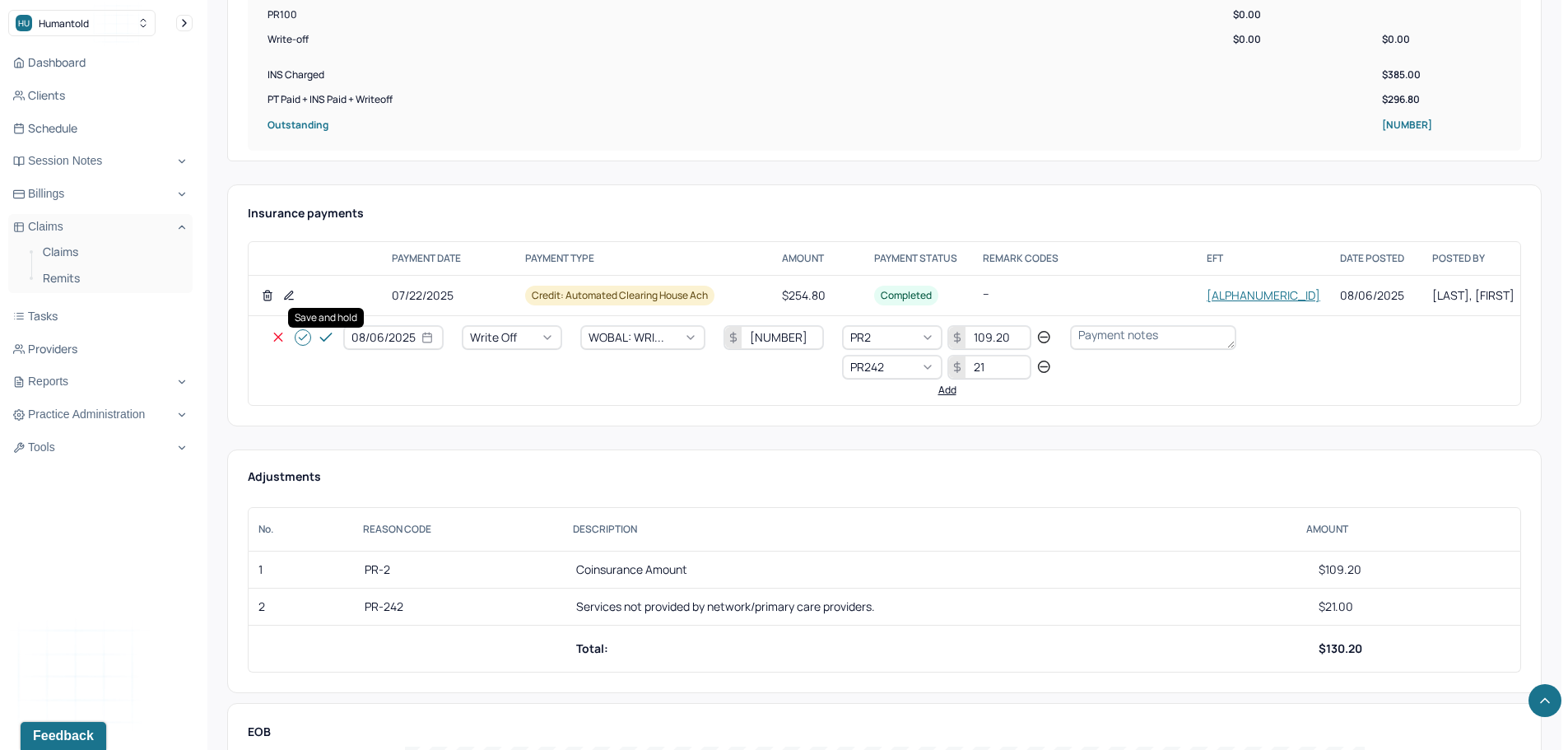click 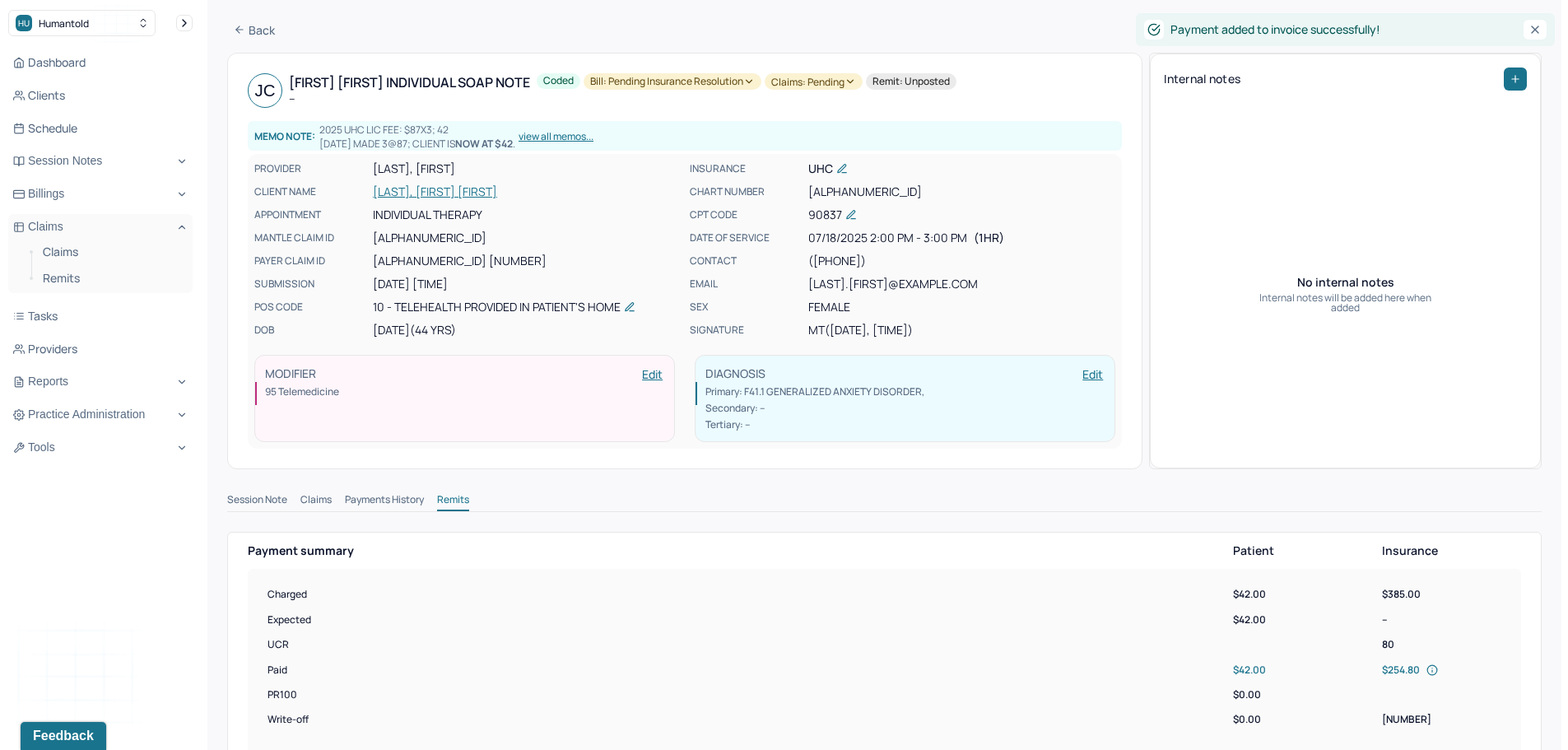 scroll, scrollTop: 0, scrollLeft: 0, axis: both 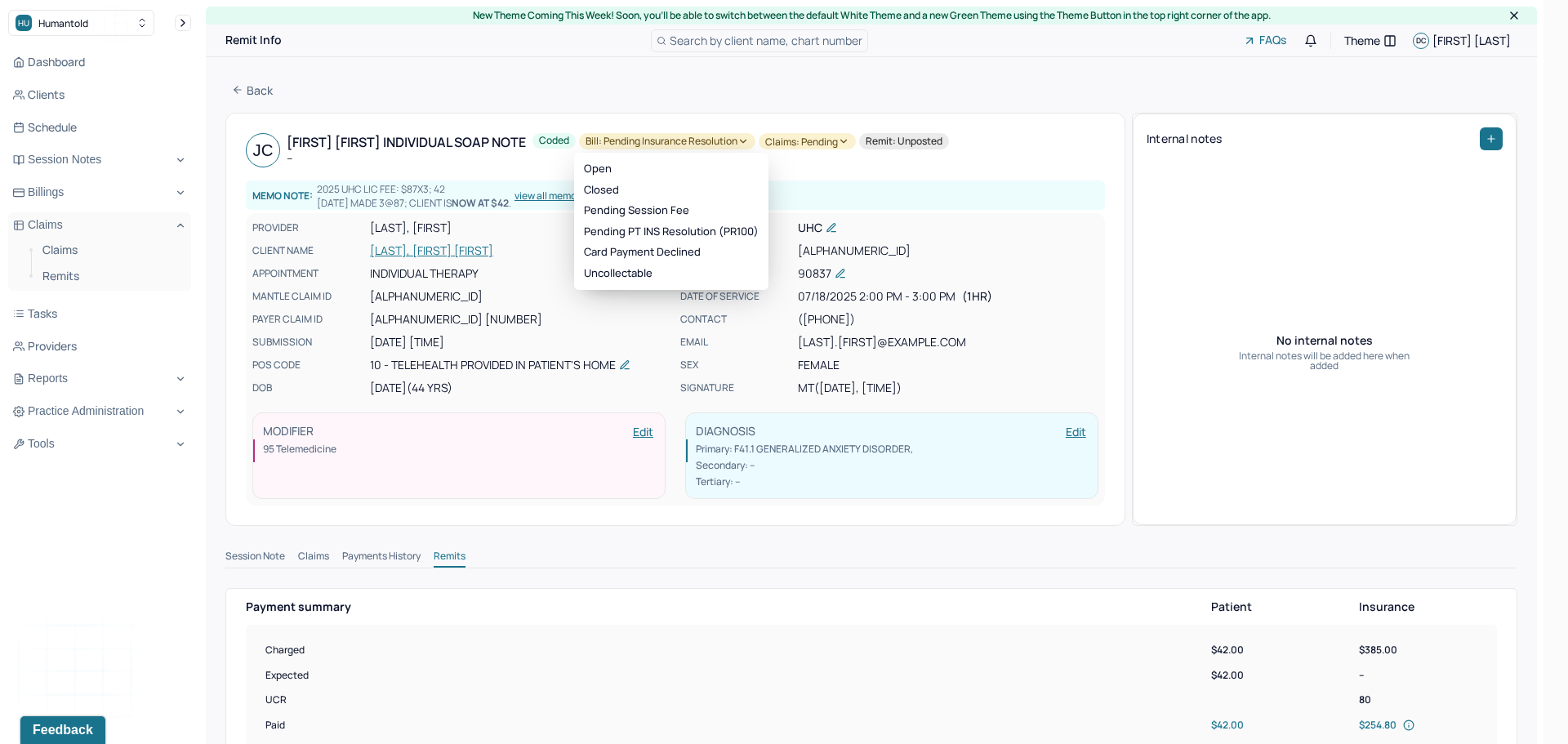 click on "Bill: Pending Insurance Resolution" at bounding box center (667, 141) 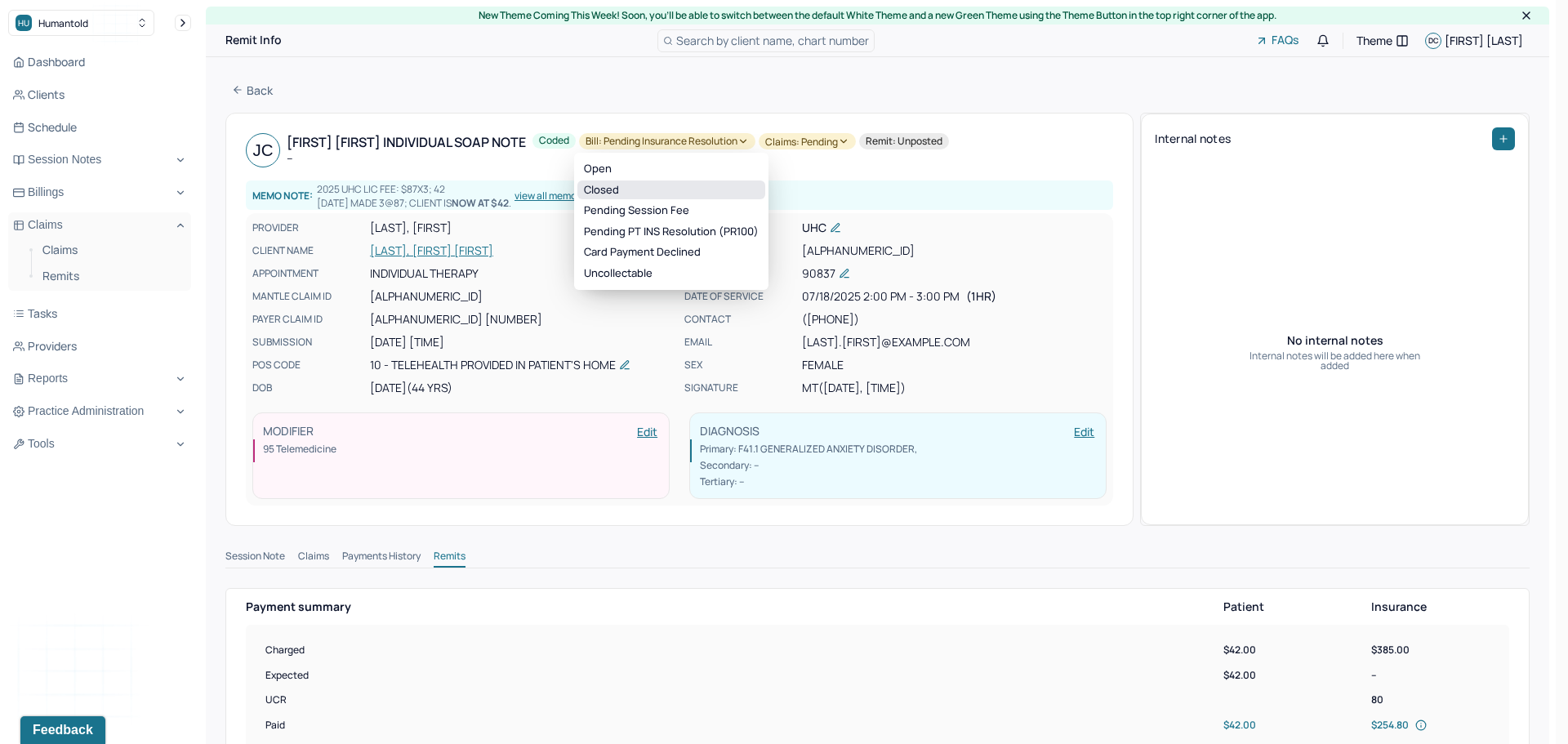 click on "Closed" at bounding box center (671, 190) 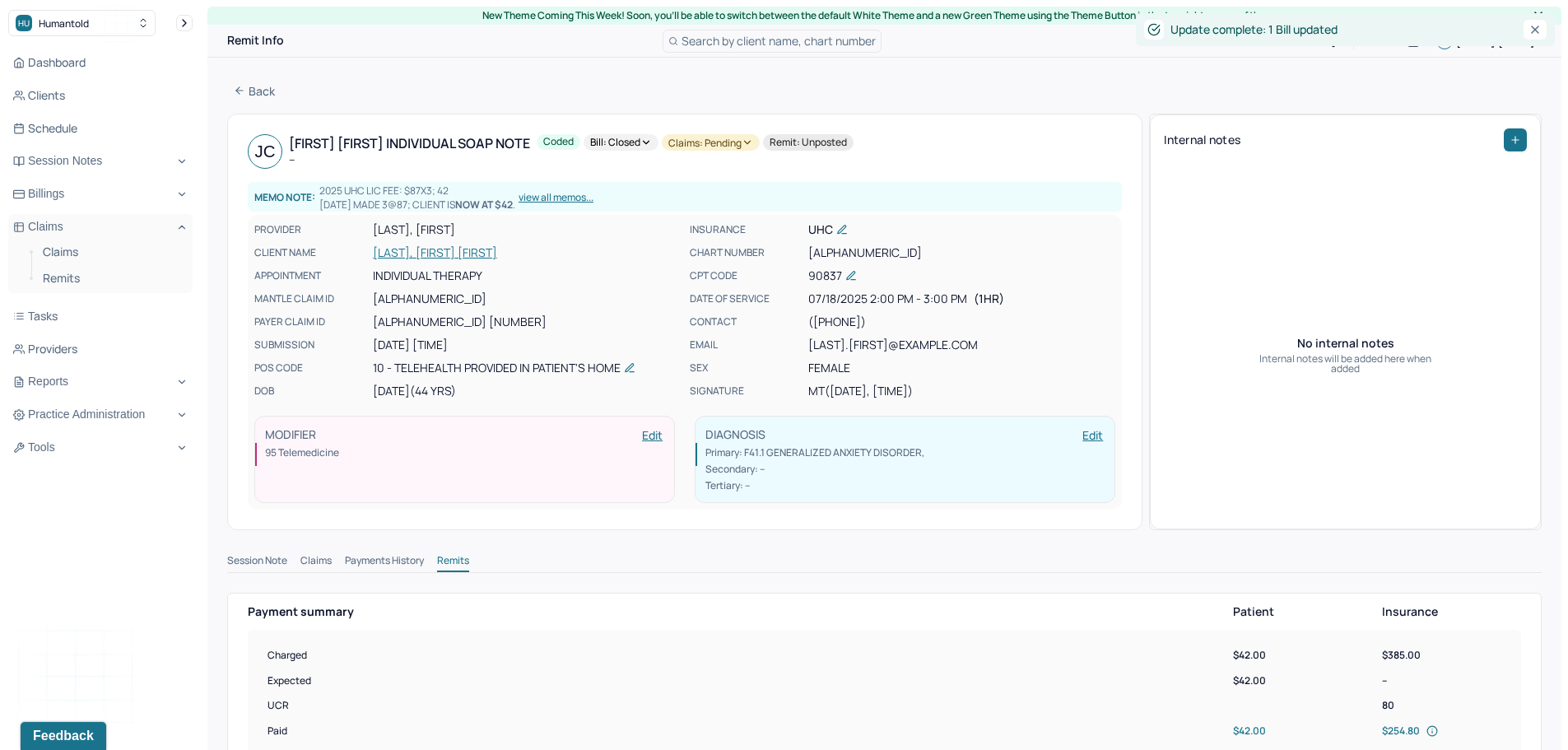 click on "Claims: pending" at bounding box center [710, 142] 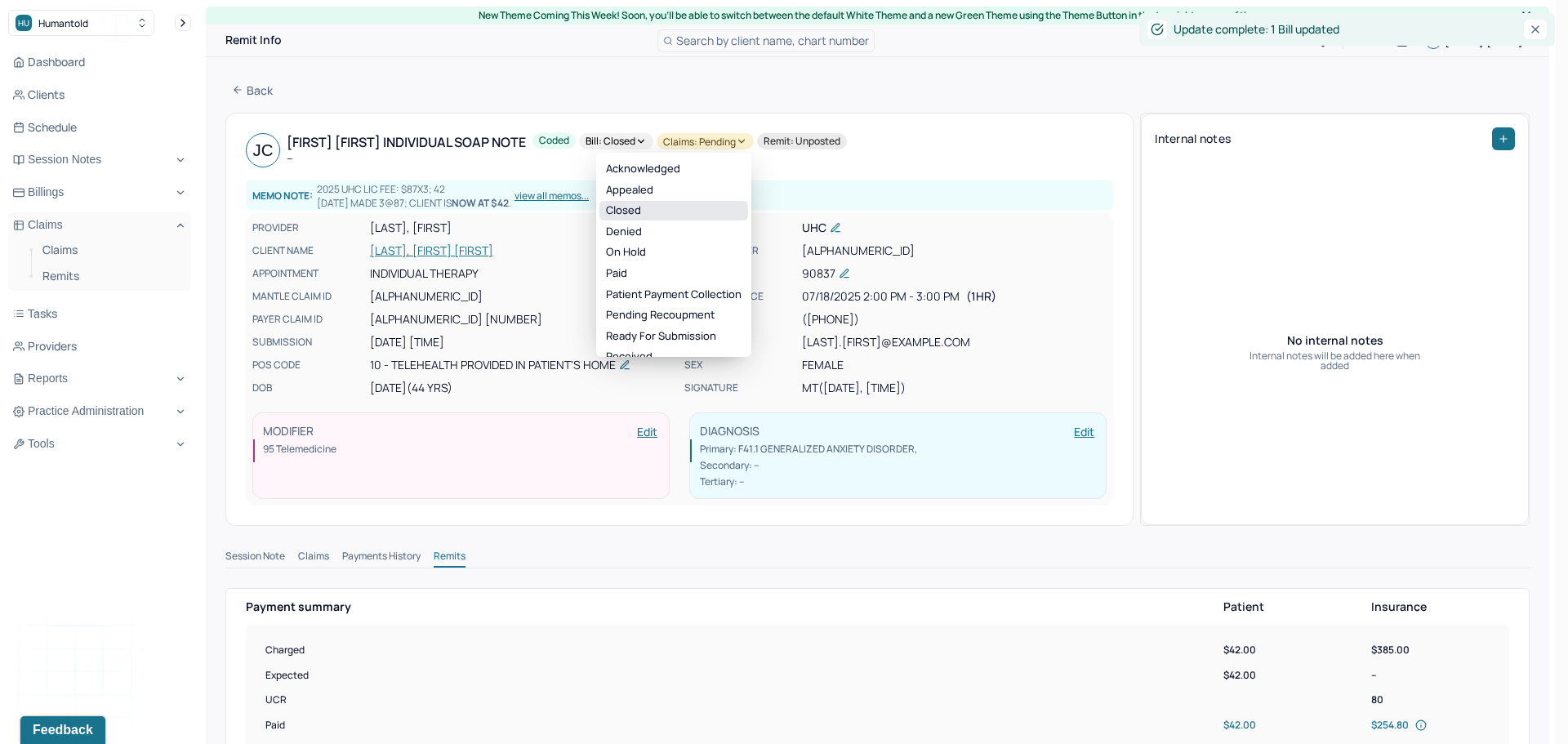click on "Closed" at bounding box center (674, 211) 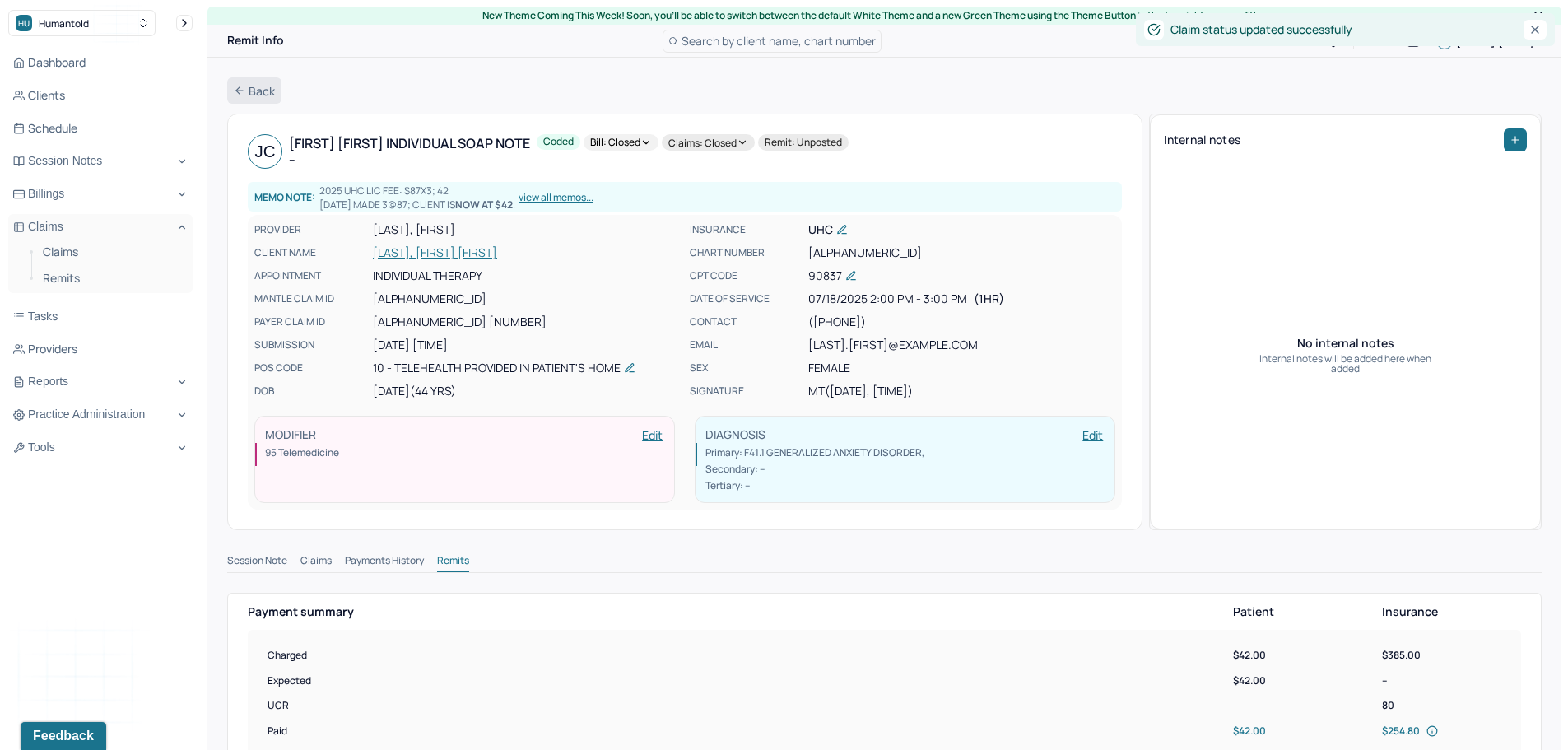 click 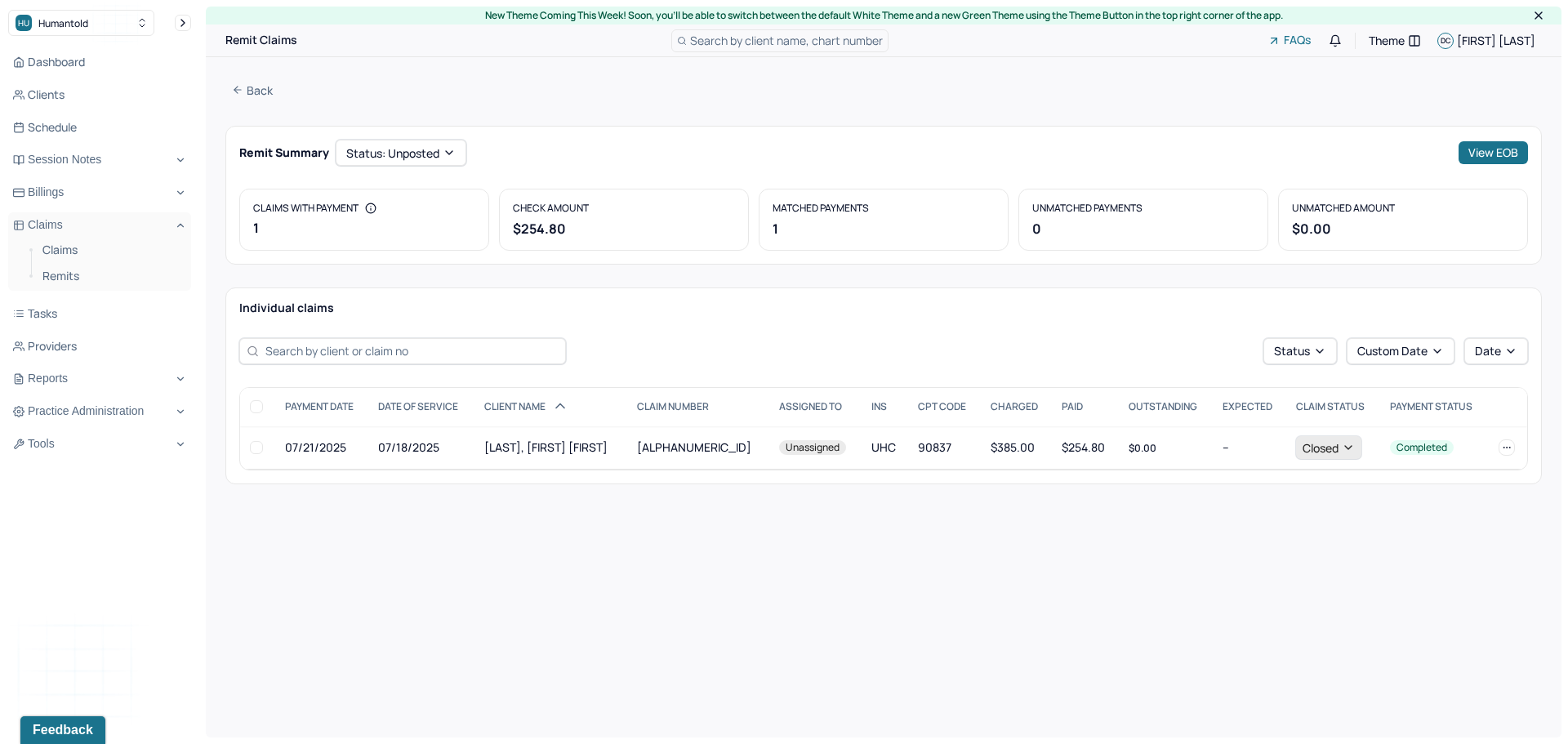 click 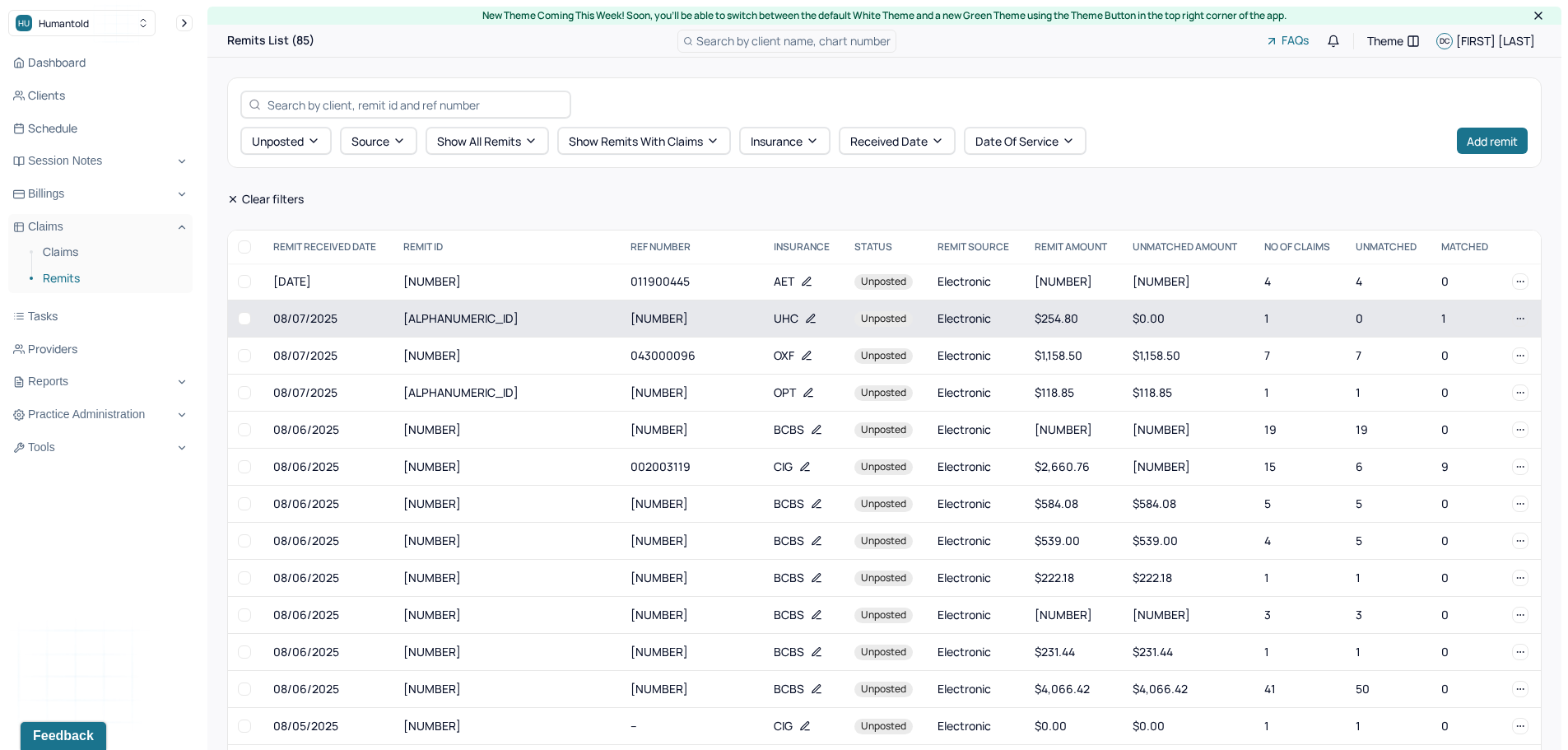click at bounding box center [244, 319] 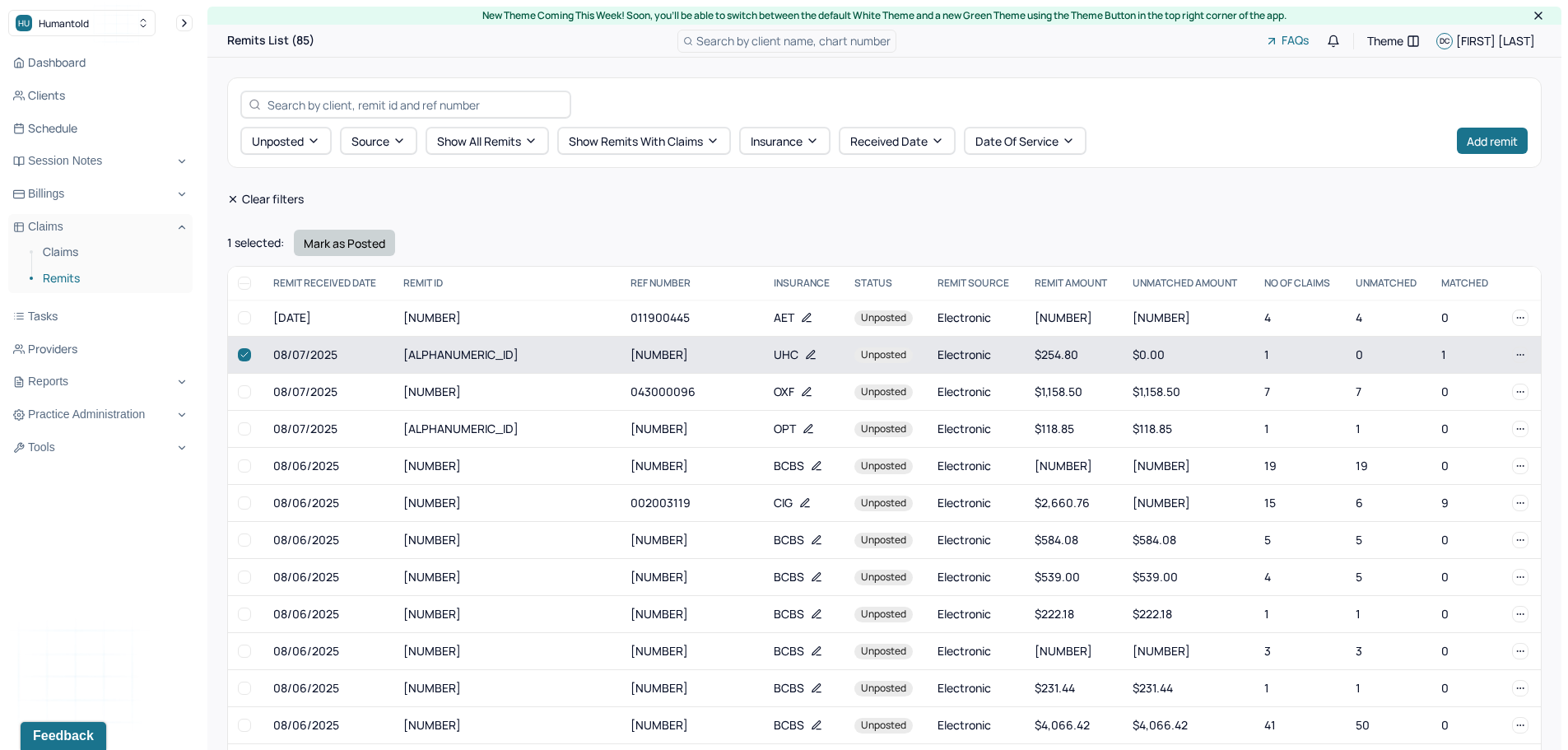 click on "Mark as Posted" at bounding box center (344, 243) 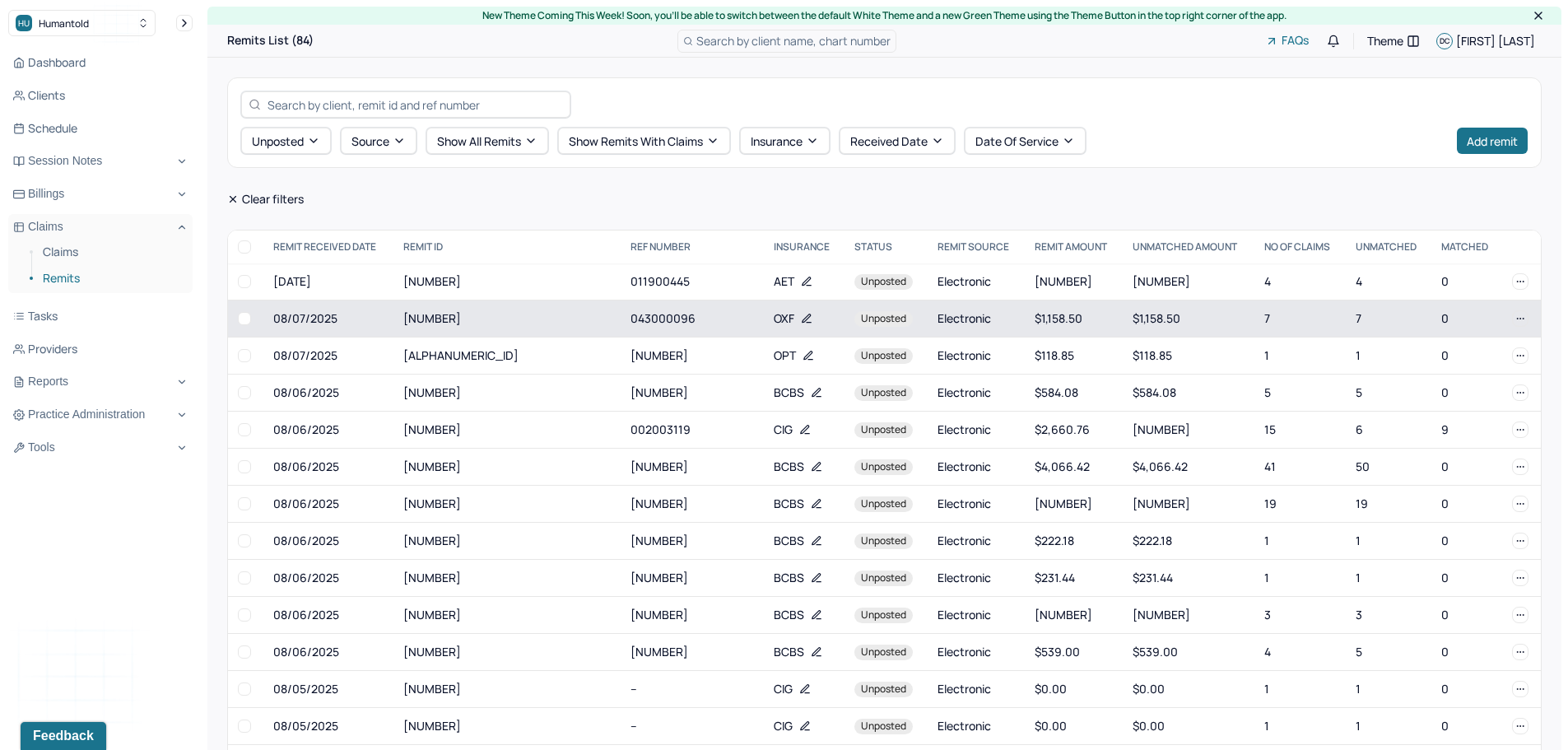 click on "[NUMBER]" at bounding box center (507, 319) 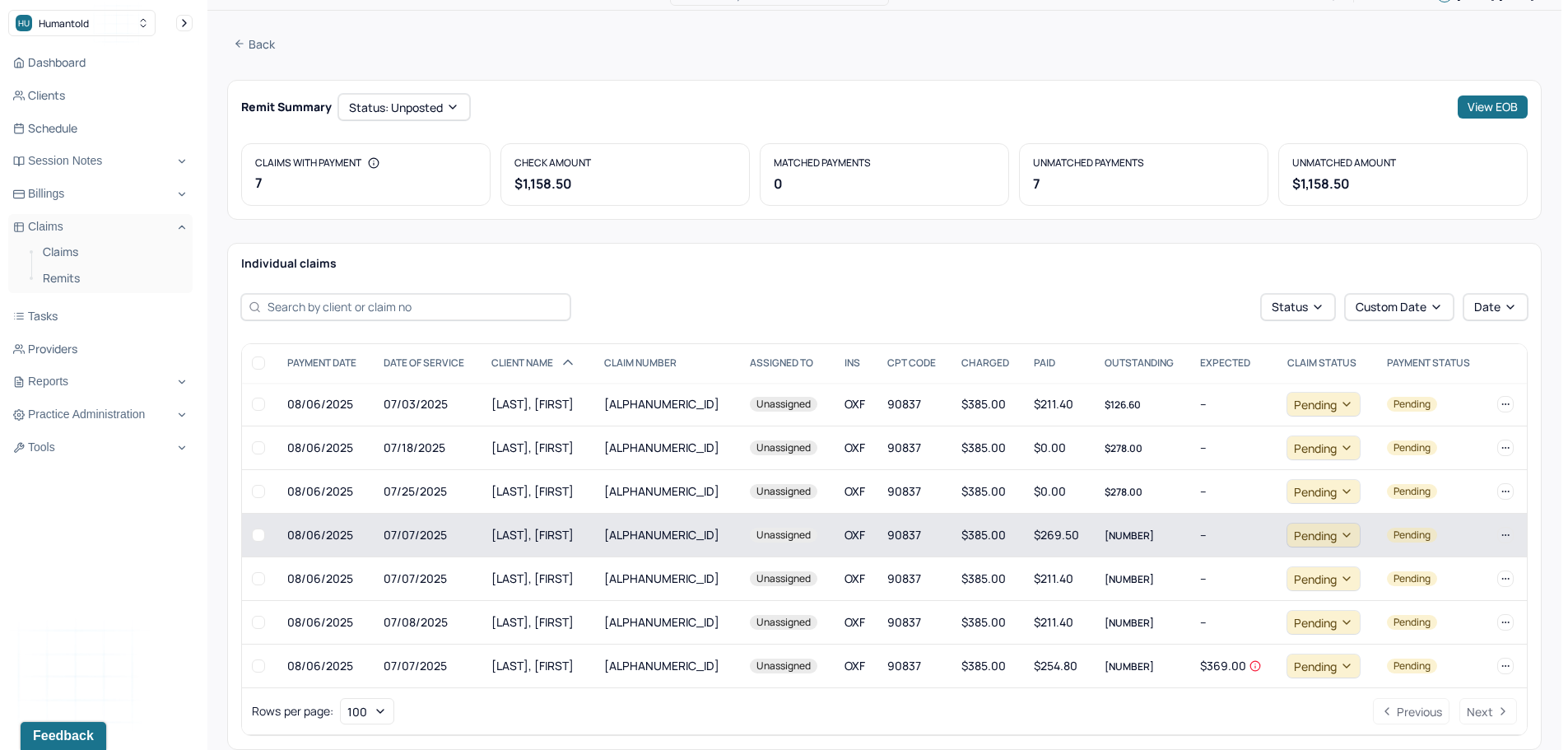 scroll, scrollTop: 73, scrollLeft: 0, axis: vertical 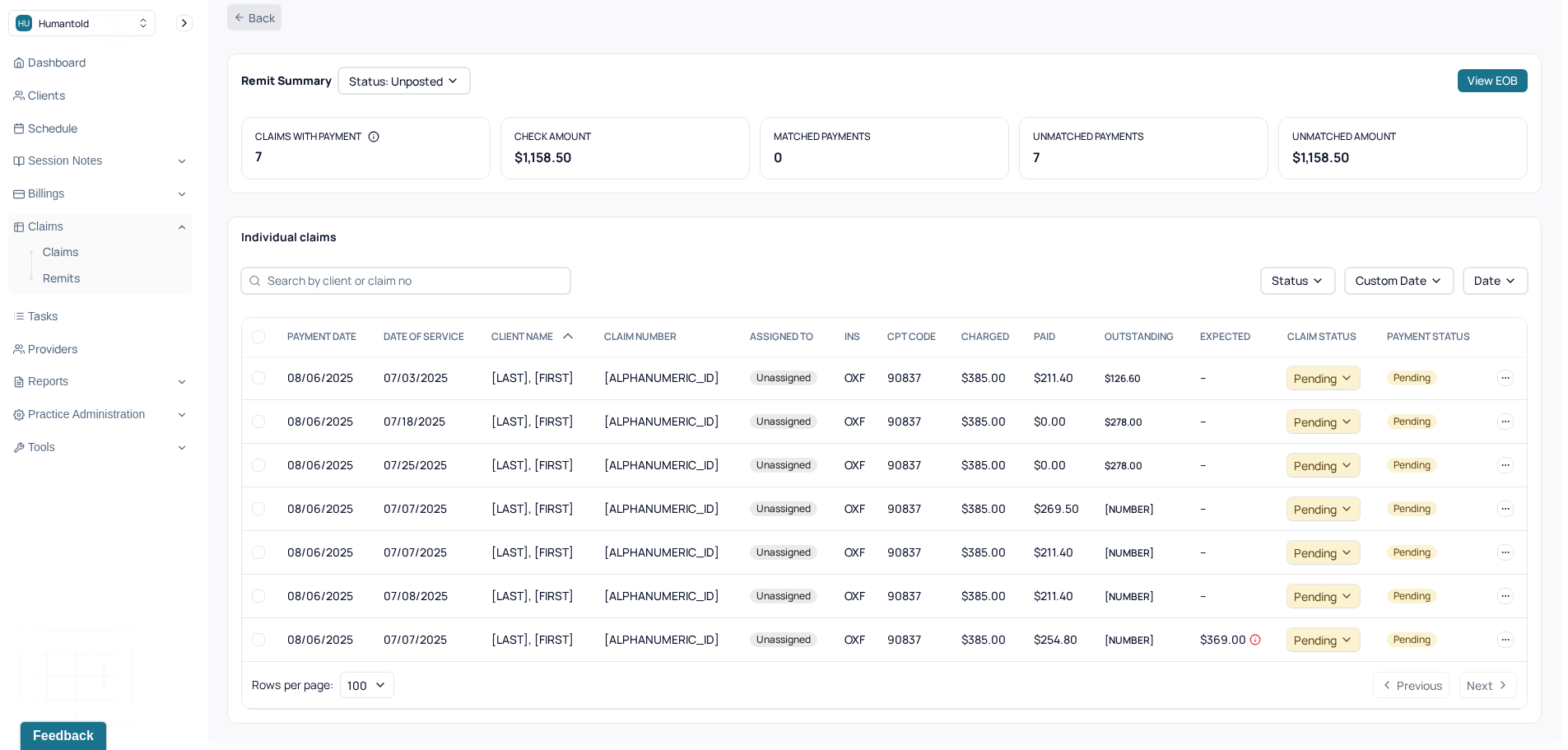 click 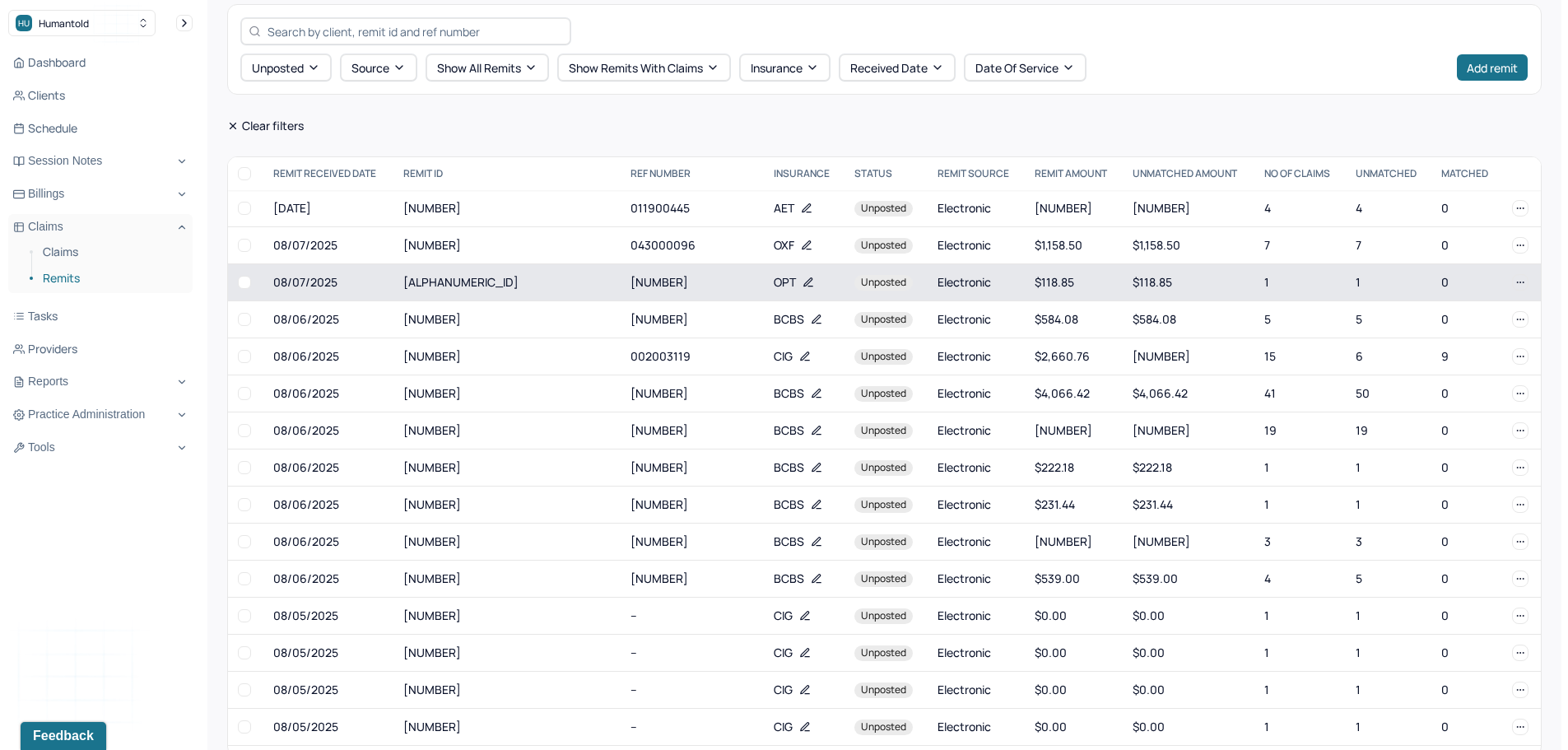 click on "[NUMBER]" at bounding box center (692, 282) 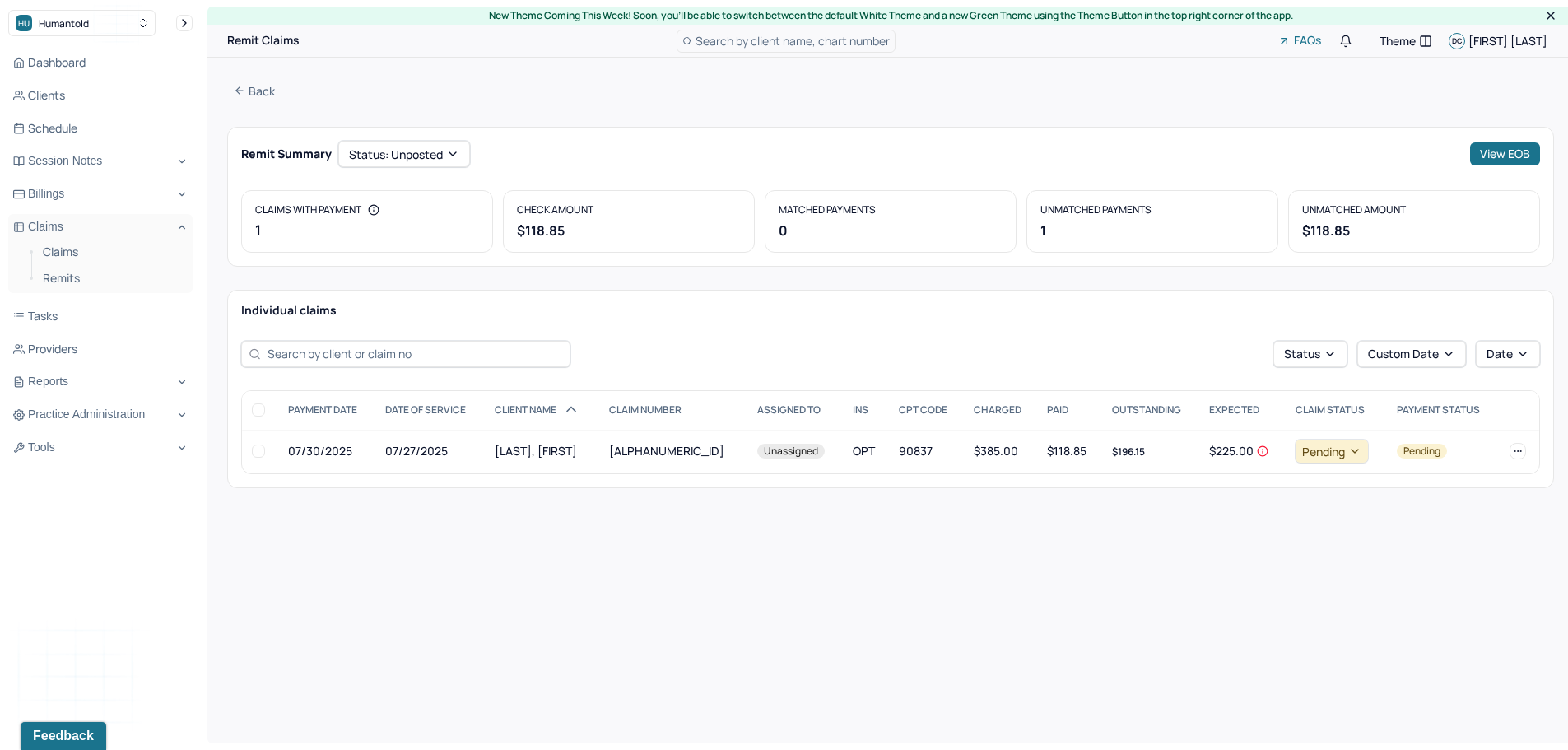 scroll, scrollTop: 0, scrollLeft: 0, axis: both 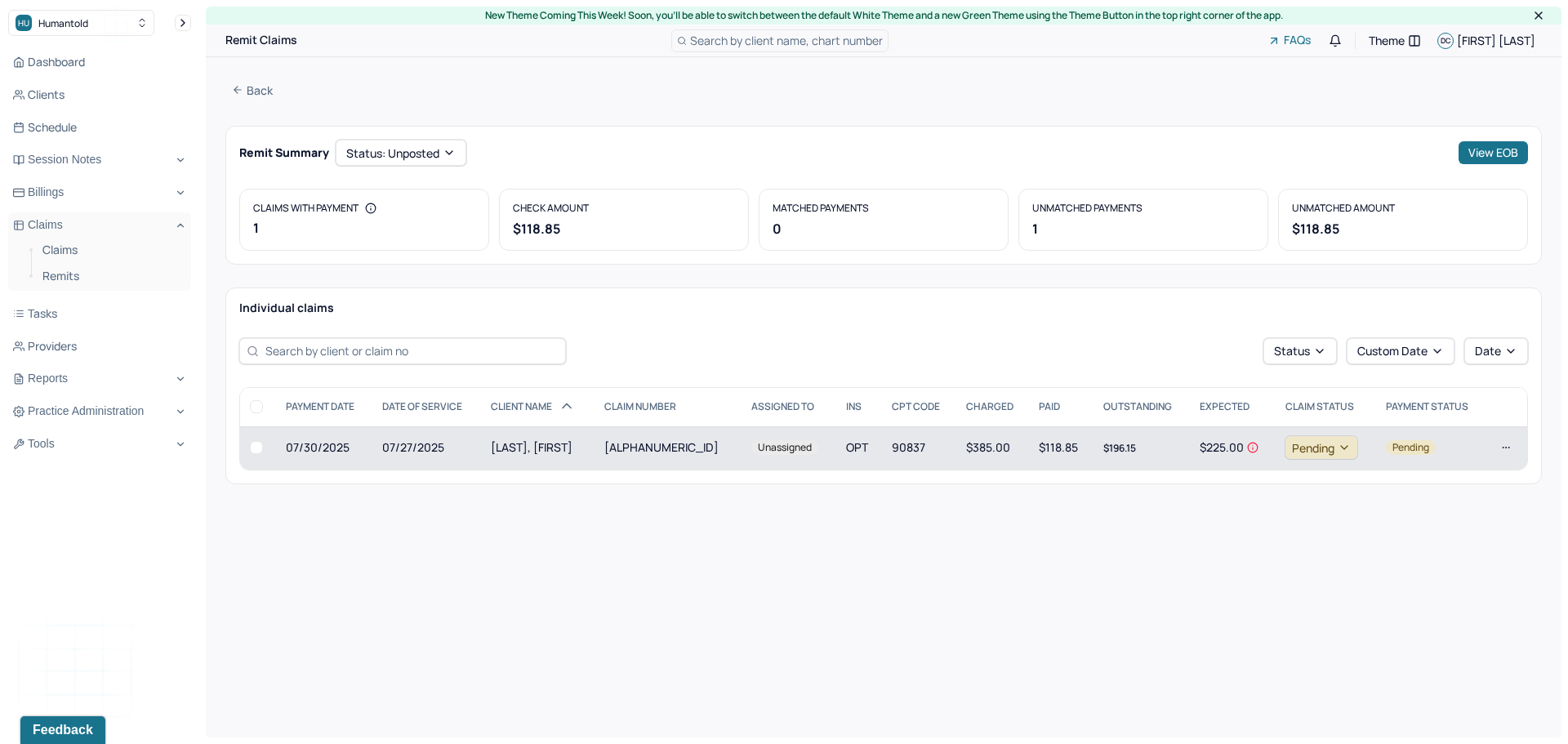 click on "[LAST], [FIRST]" at bounding box center (537, 448) 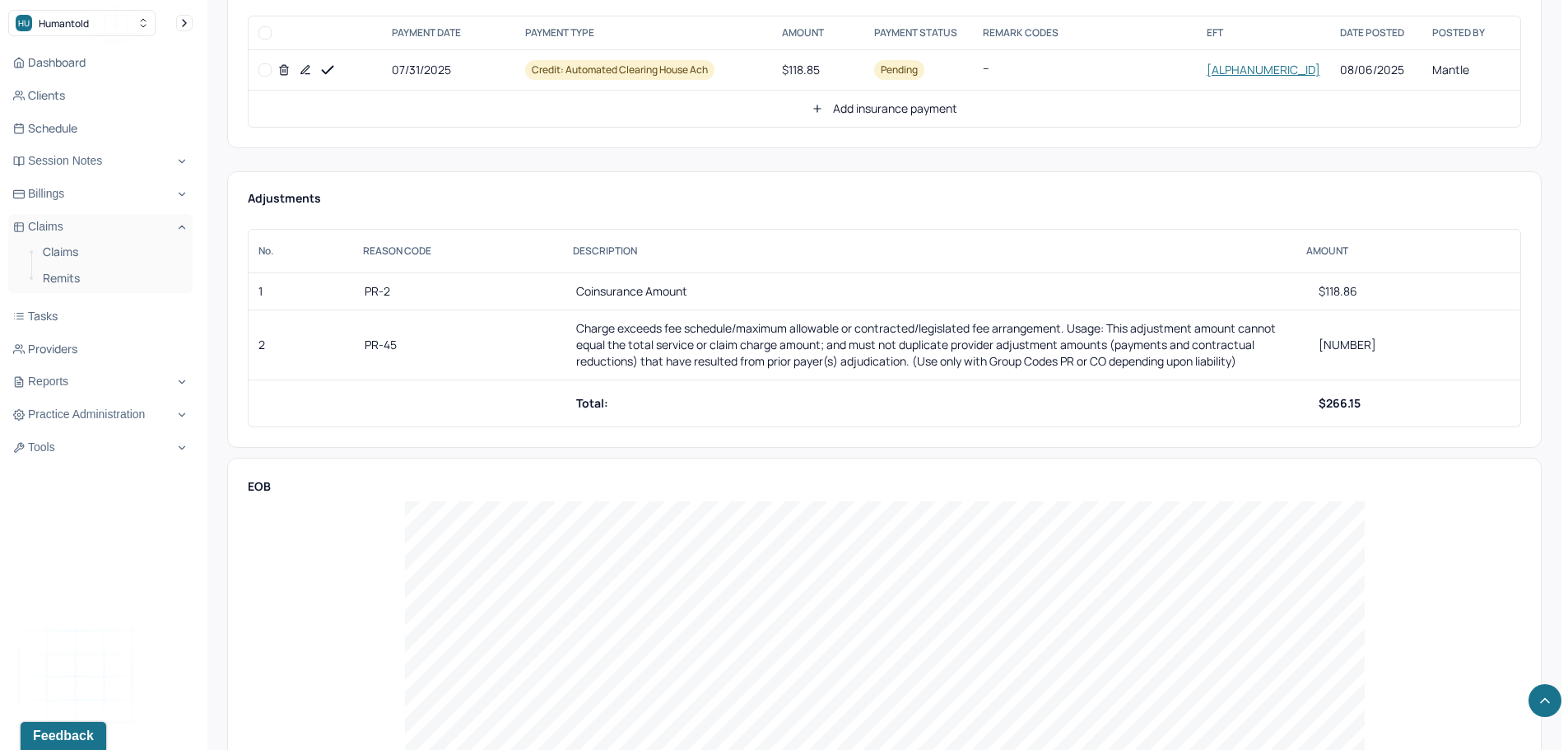 scroll, scrollTop: 741, scrollLeft: 0, axis: vertical 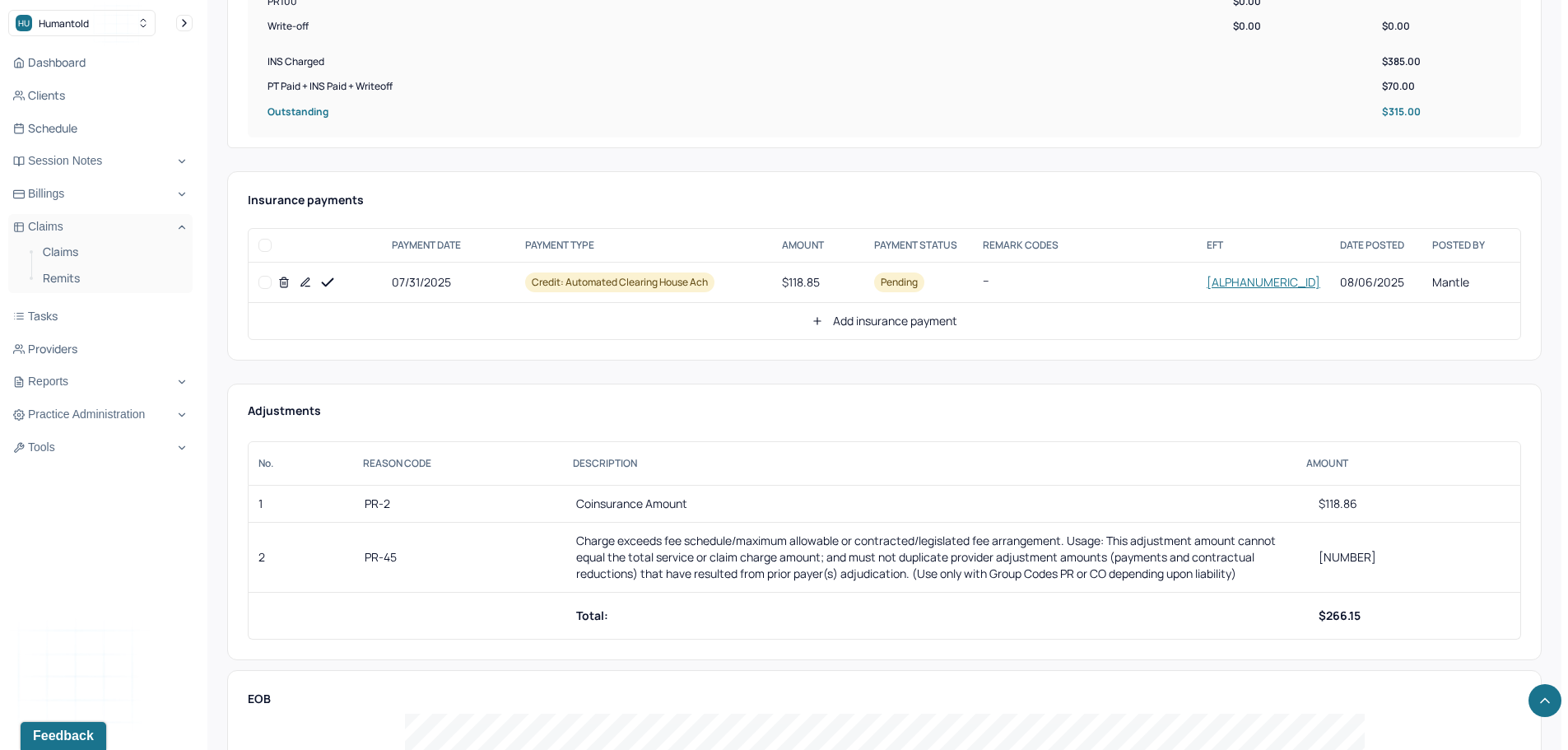 click at bounding box center [265, 282] 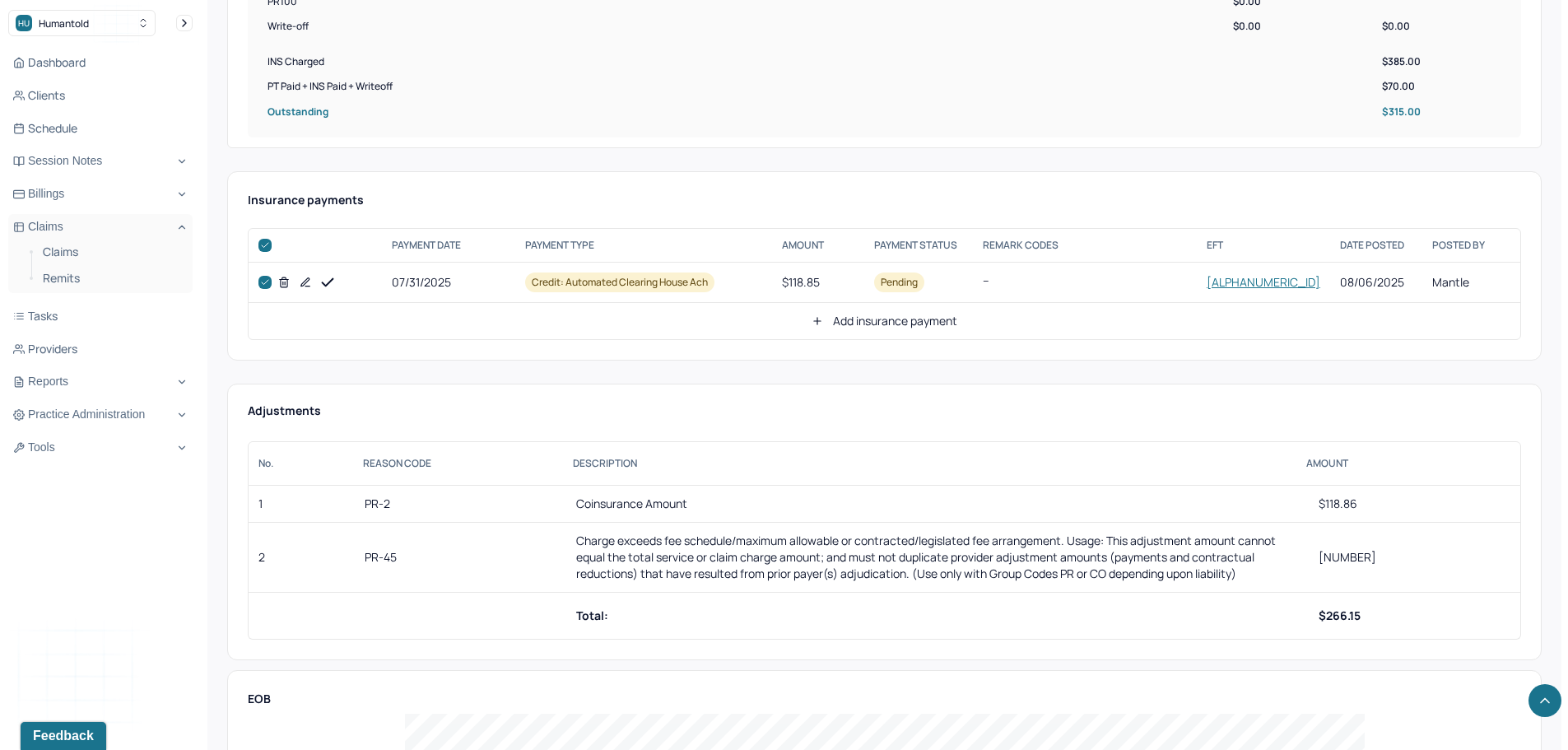 checkbox on "true" 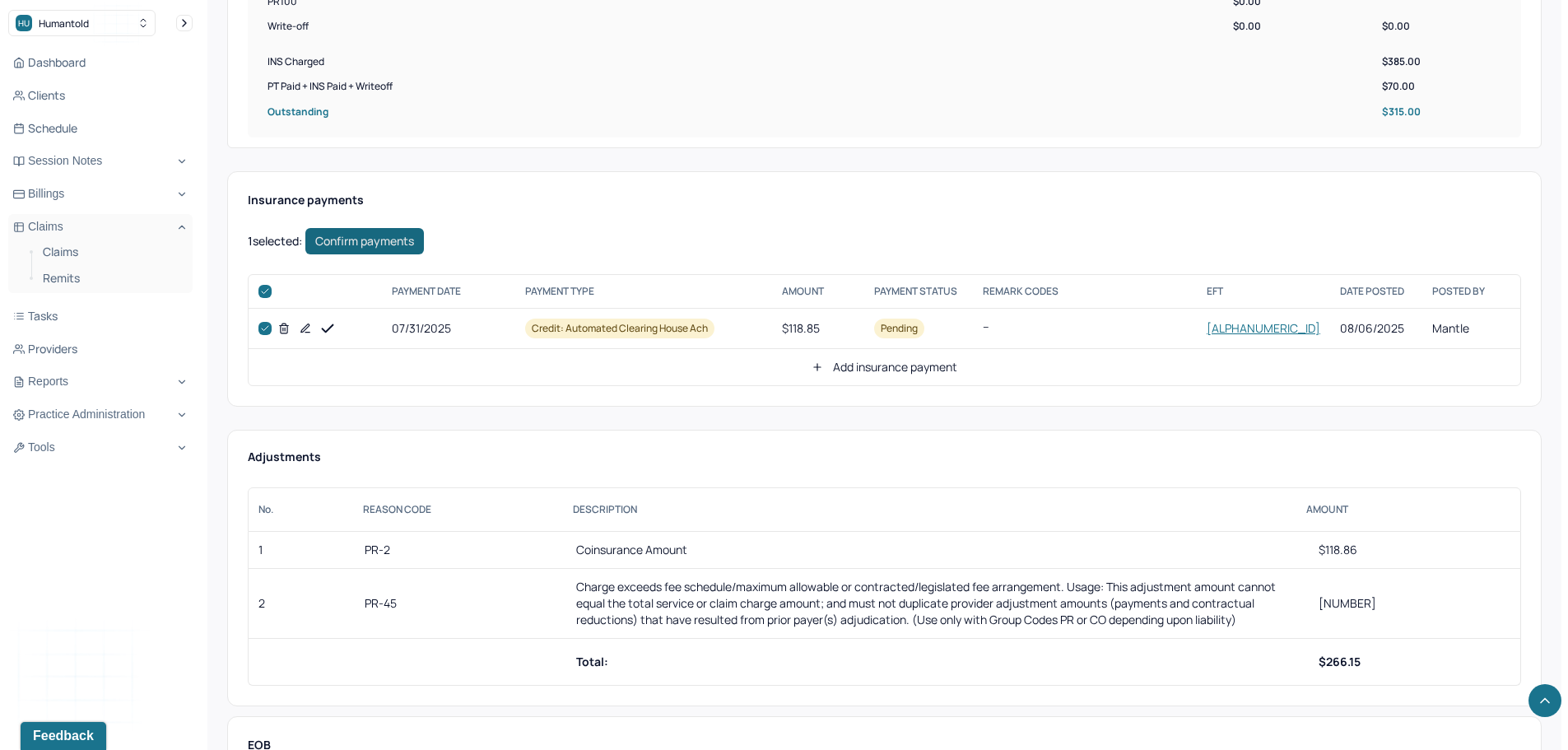 click on "Confirm payments" at bounding box center [365, 241] 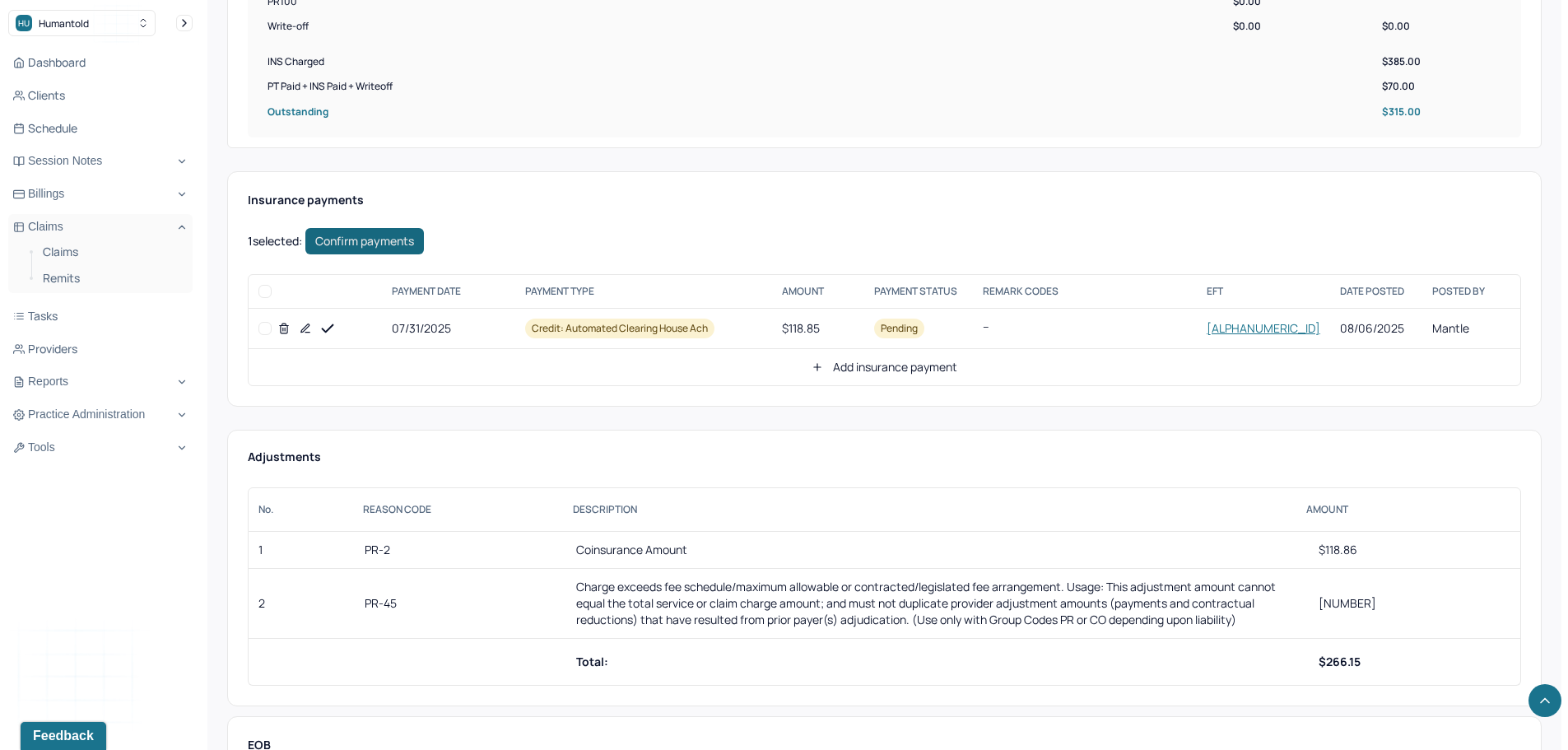 checkbox on "false" 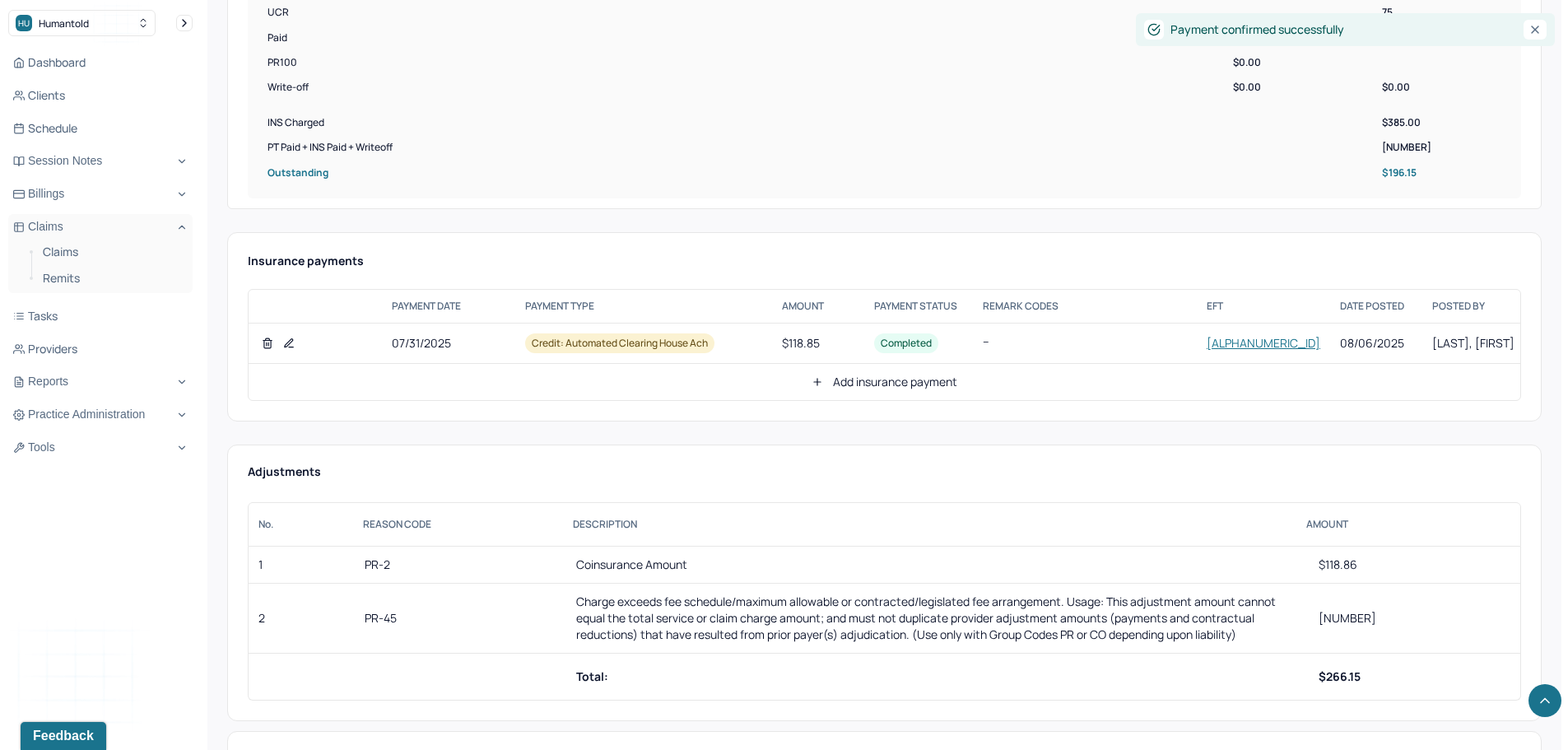 scroll, scrollTop: 494, scrollLeft: 0, axis: vertical 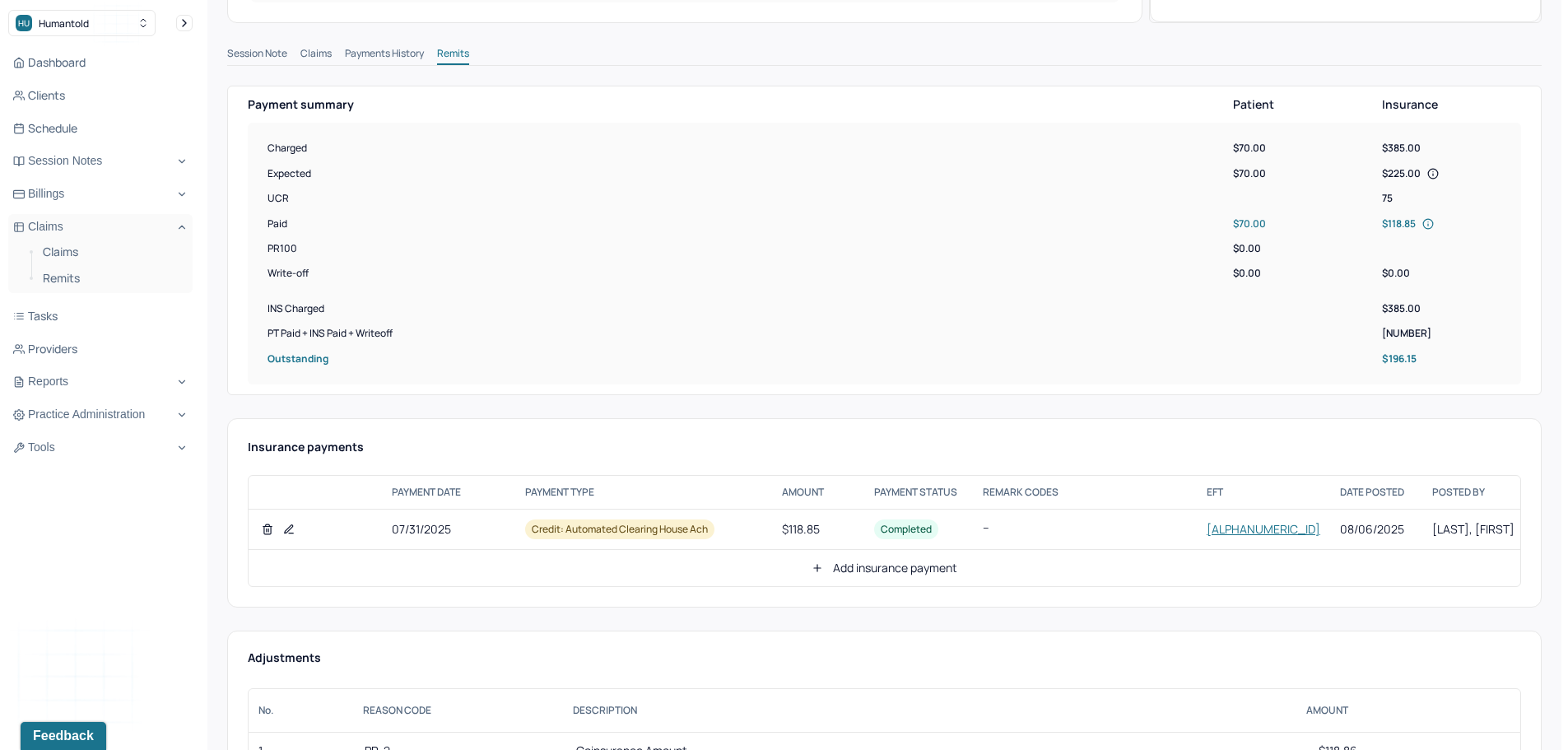click 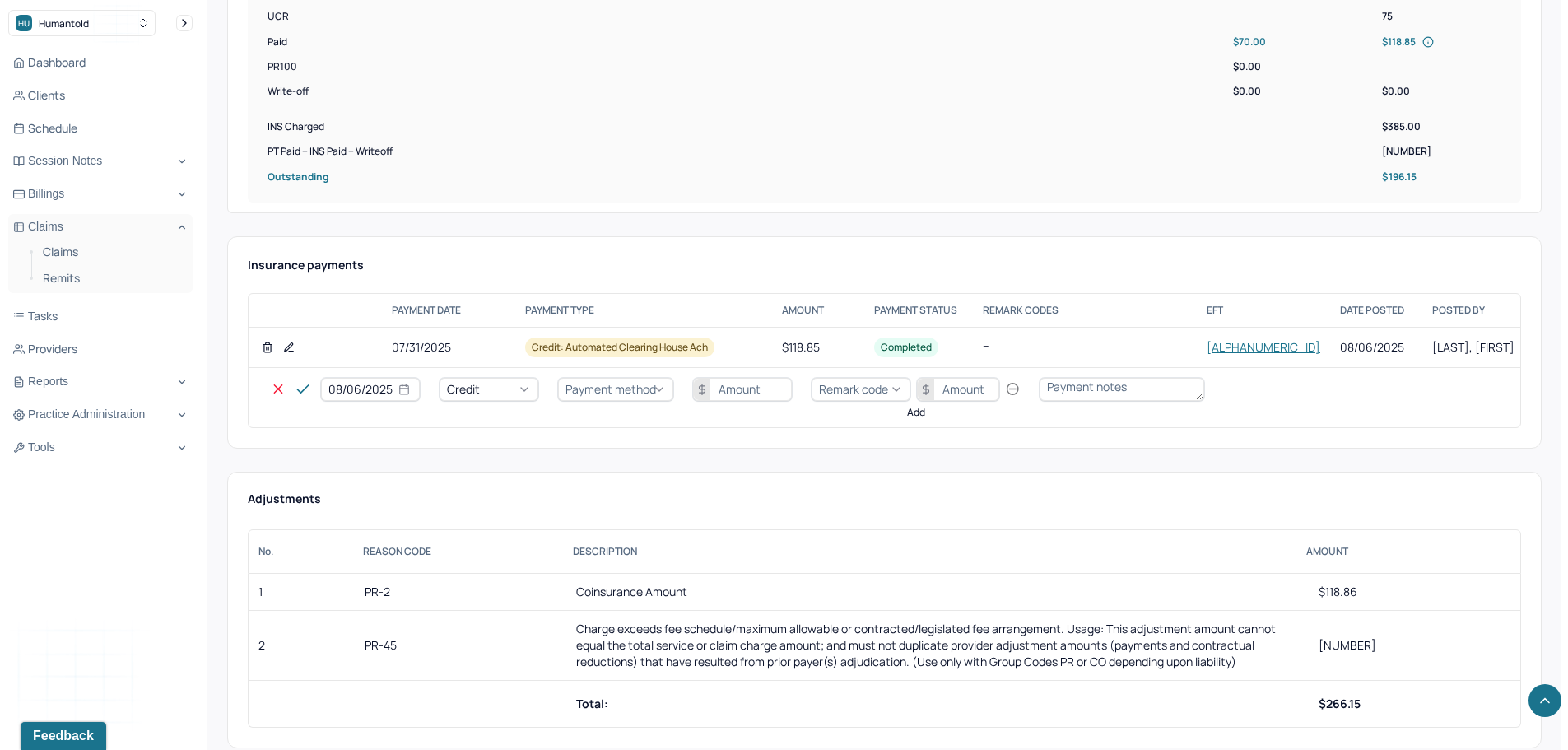 scroll, scrollTop: 741, scrollLeft: 0, axis: vertical 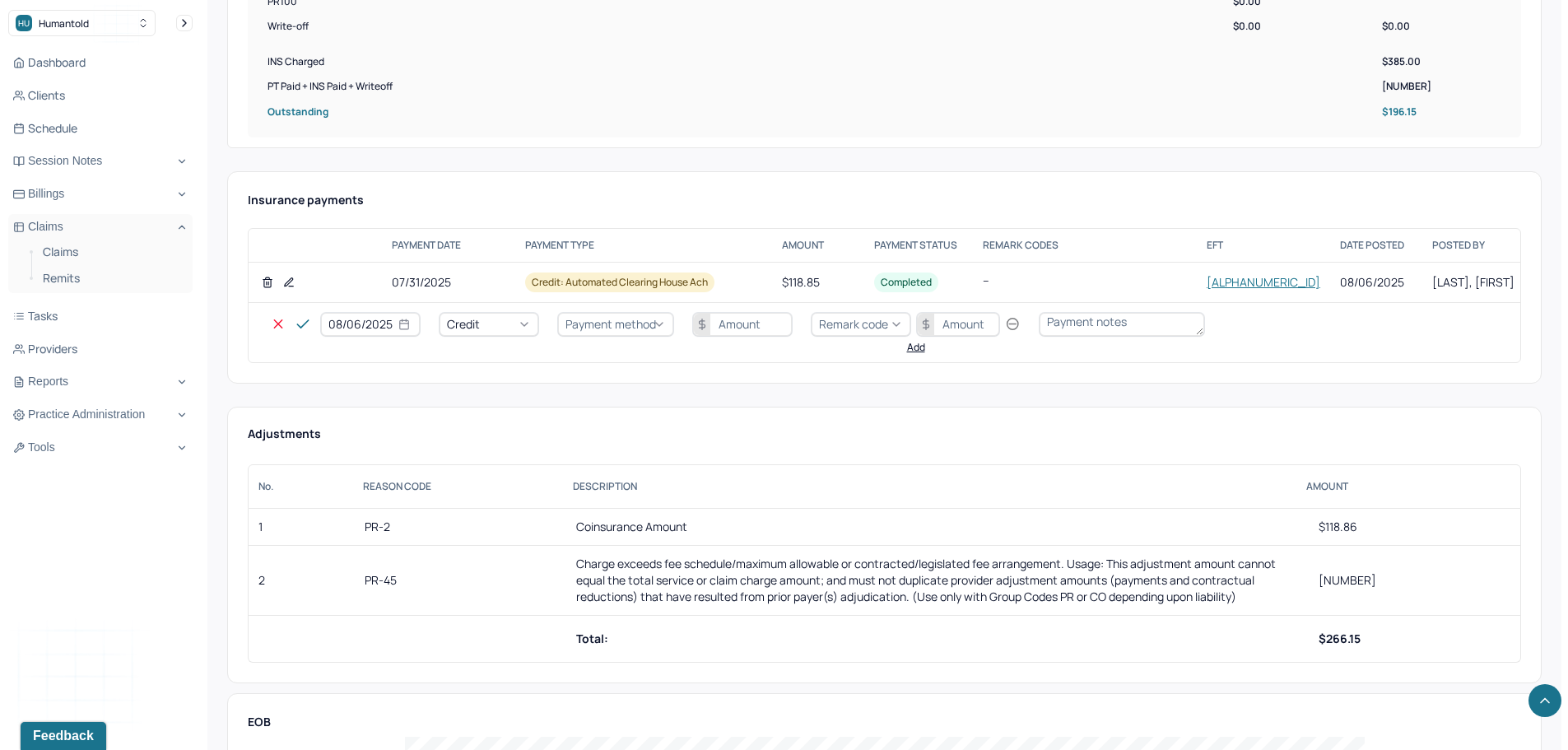 click on "Credit" at bounding box center (489, 324) 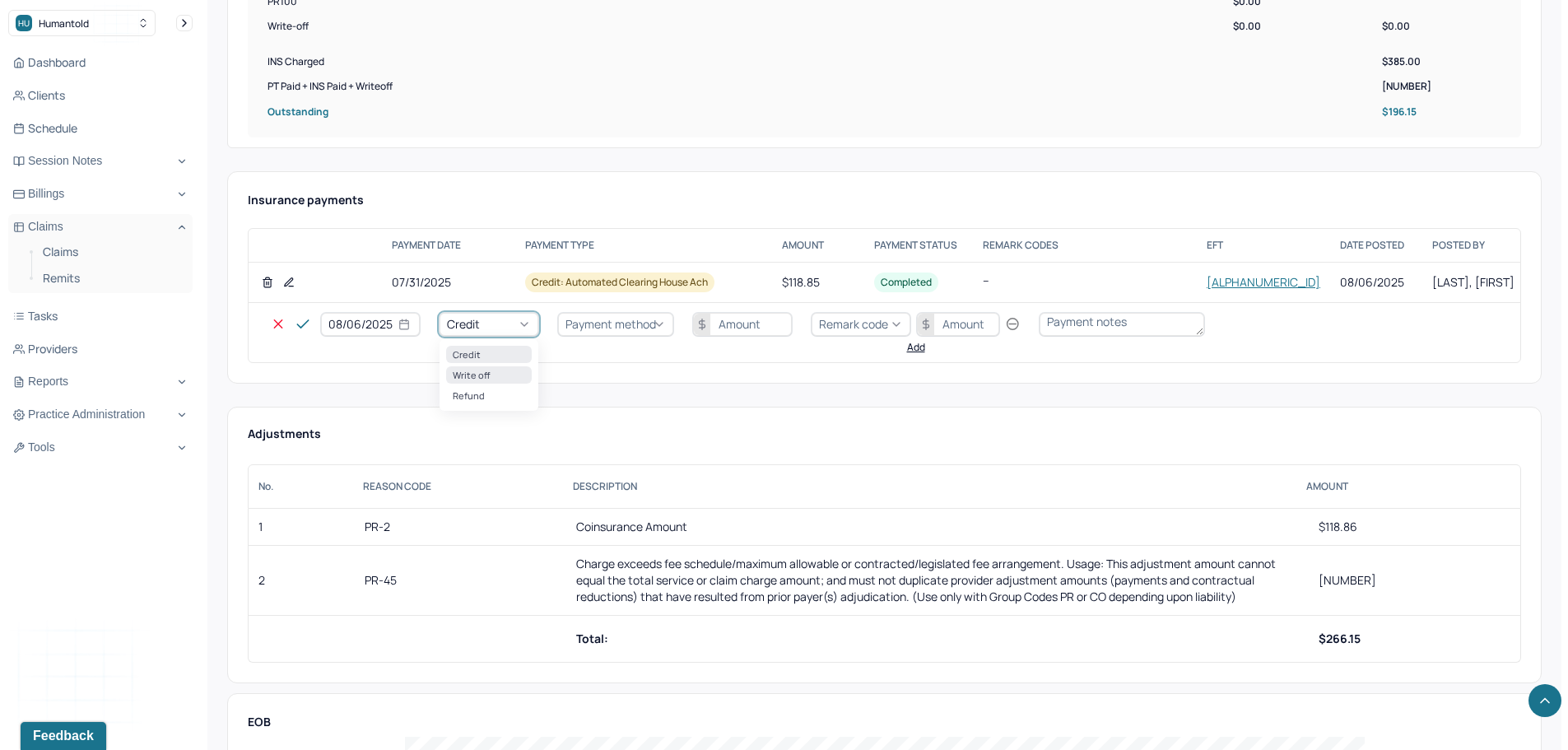 click on "Write off" at bounding box center [489, 375] 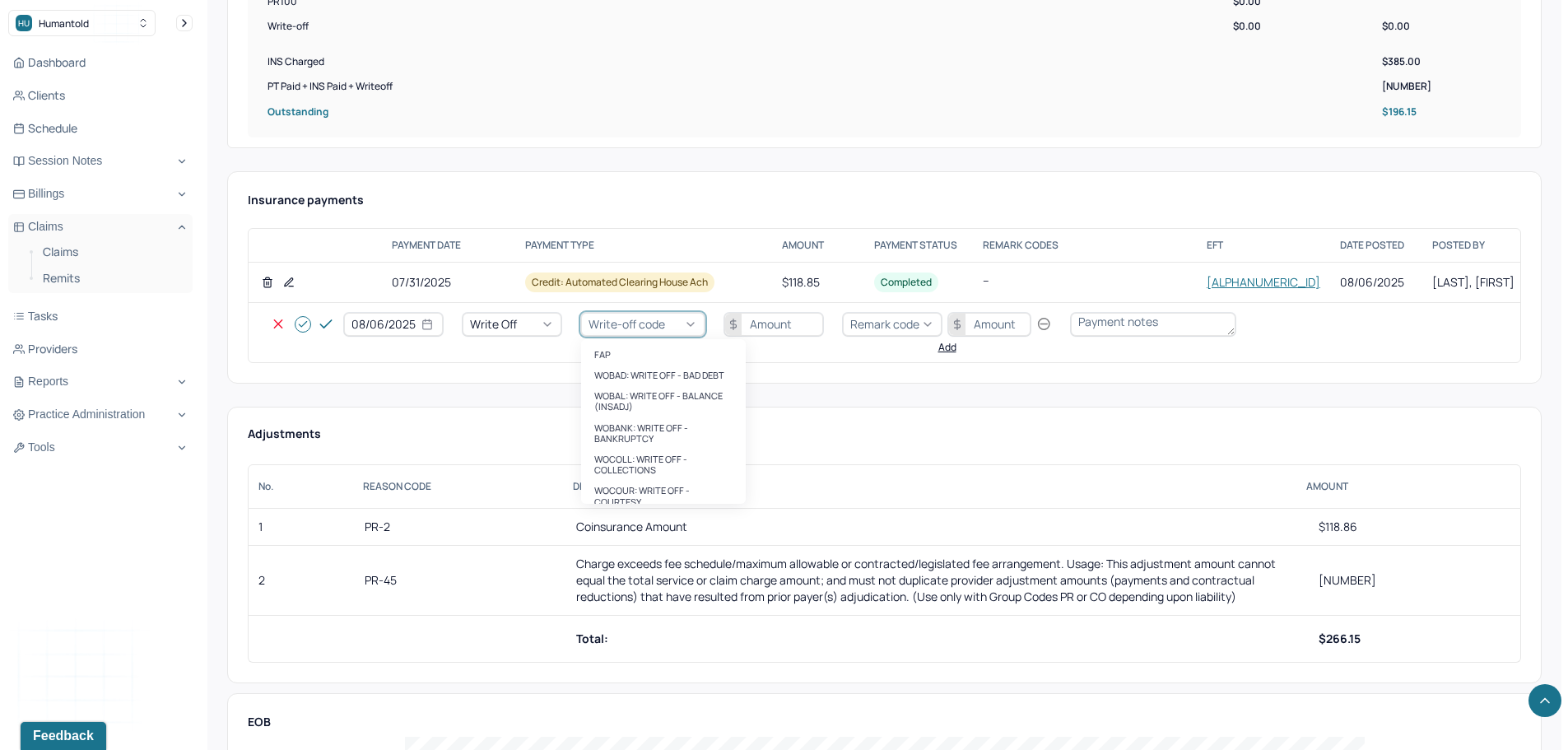 click on "Write-off code" at bounding box center (626, 324) 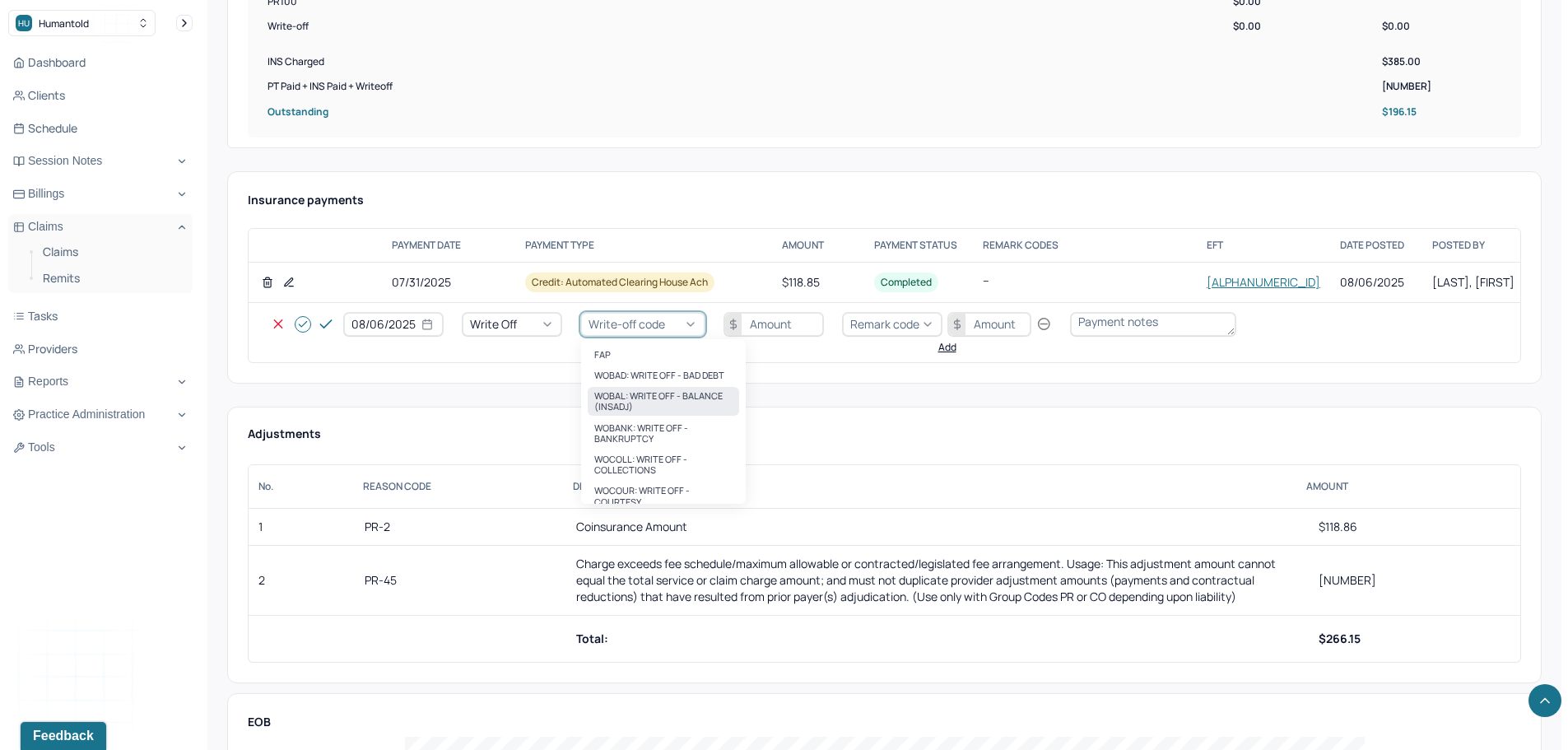 click on "WOBAL: WRITE OFF - BALANCE (INSADJ)" at bounding box center [663, 401] 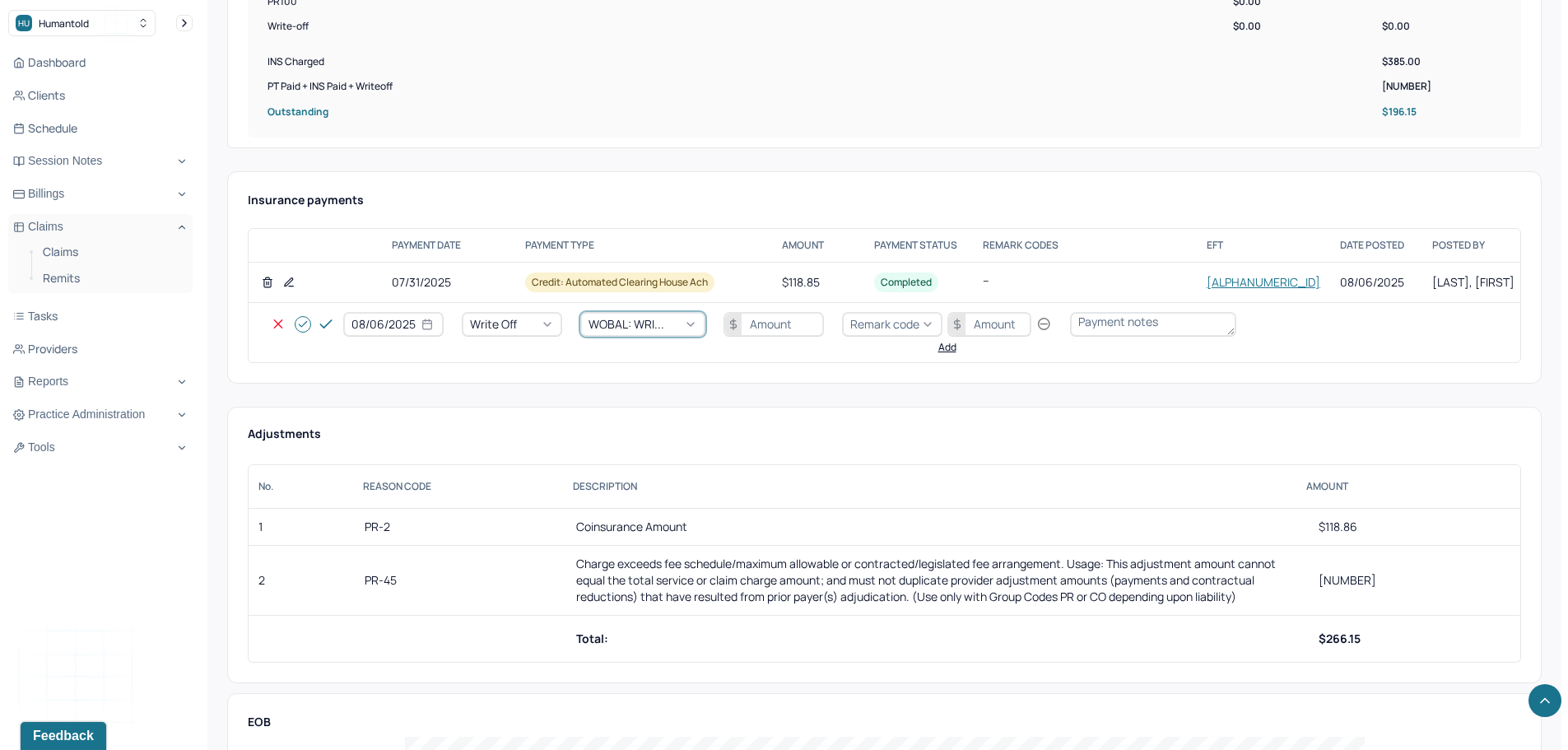 click at bounding box center [774, 324] 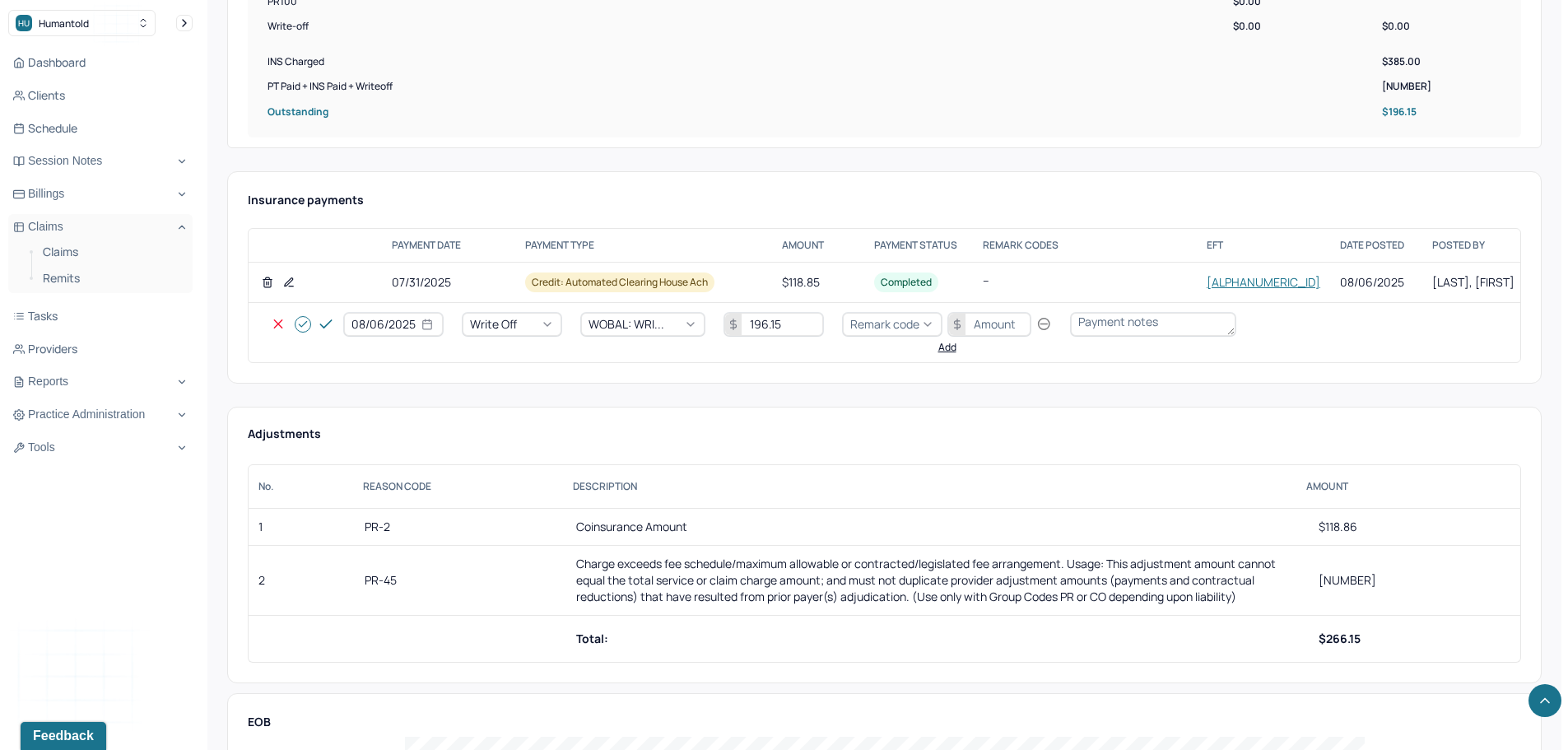 type on "196.15" 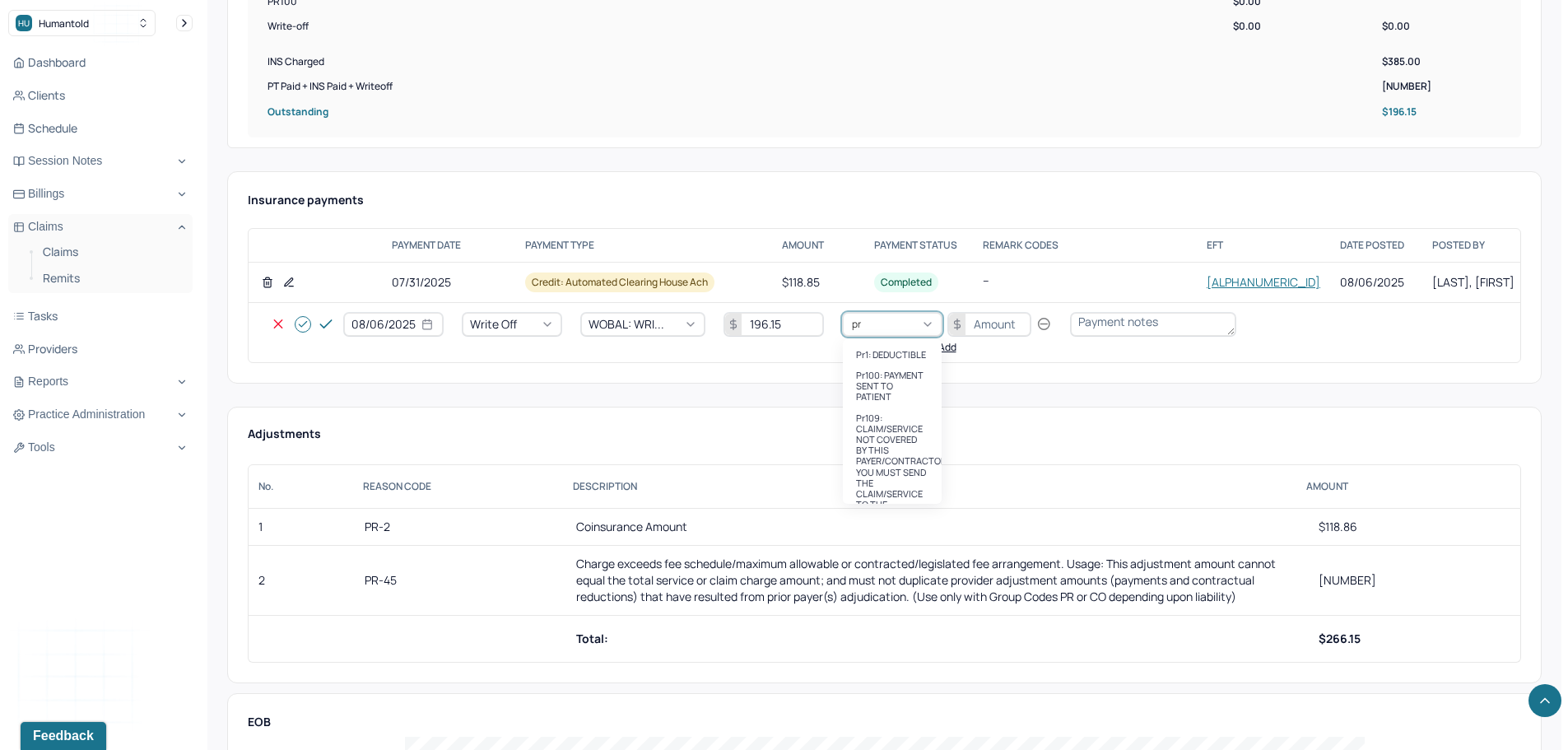 type on "pr2" 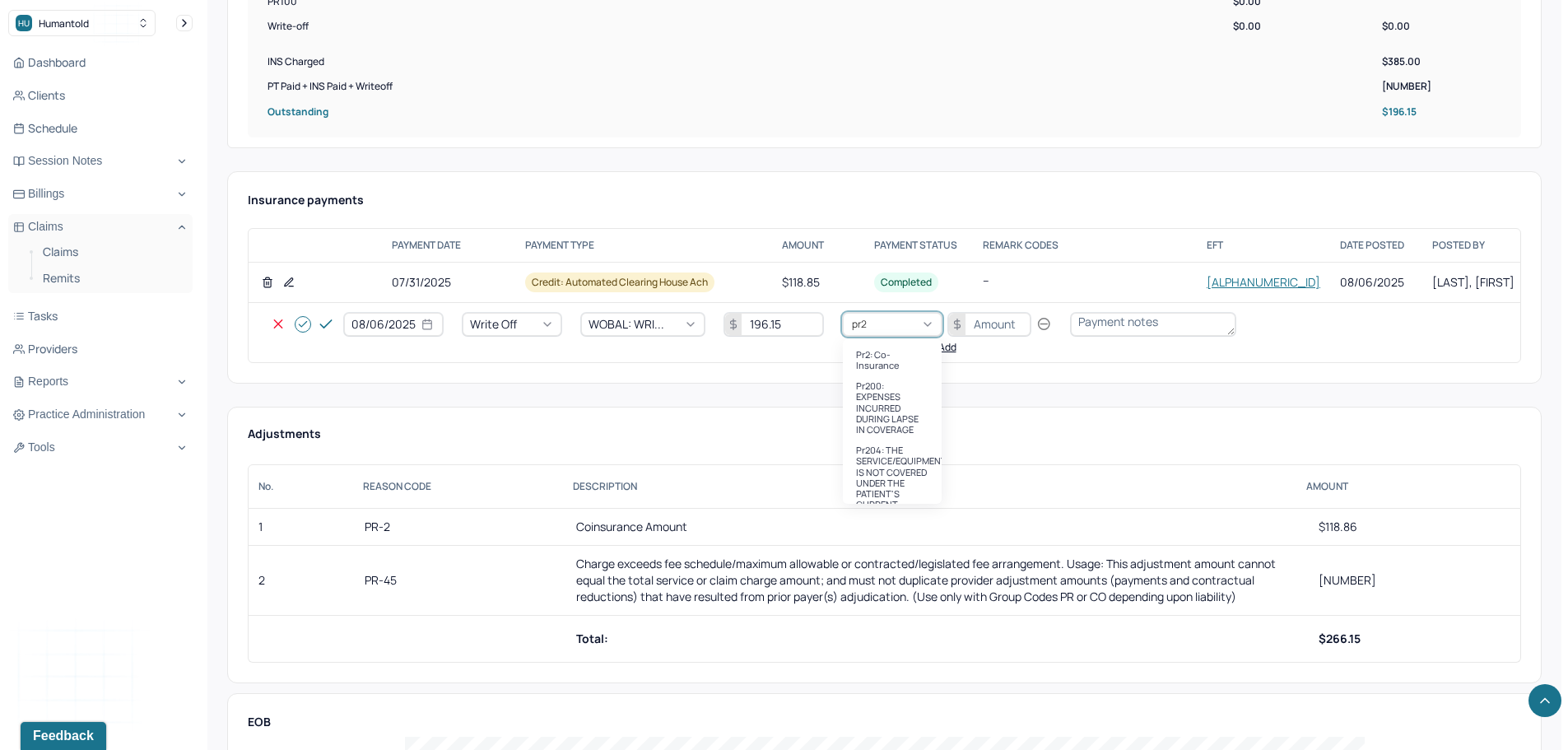 type 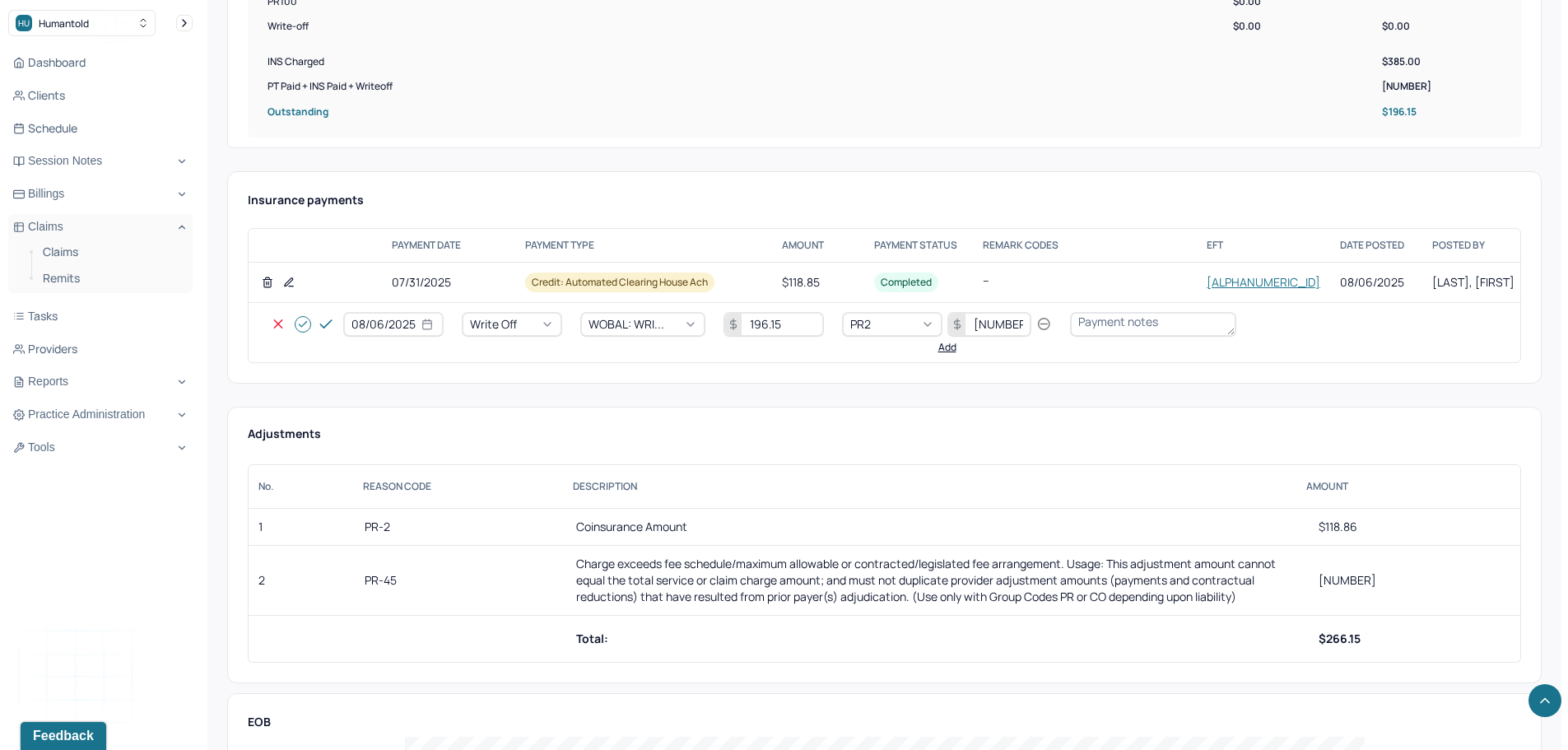 type on "[NUMBER]" 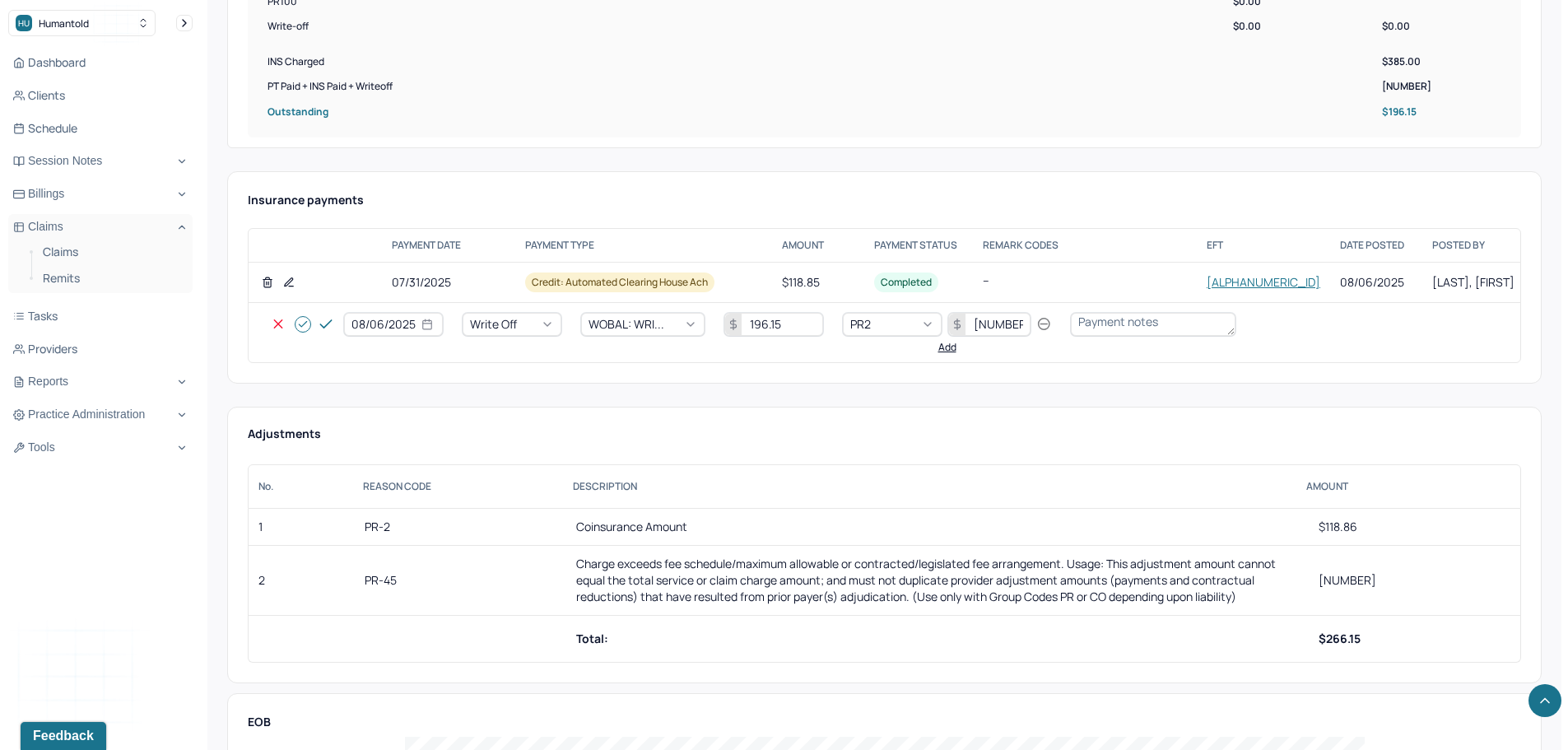 type 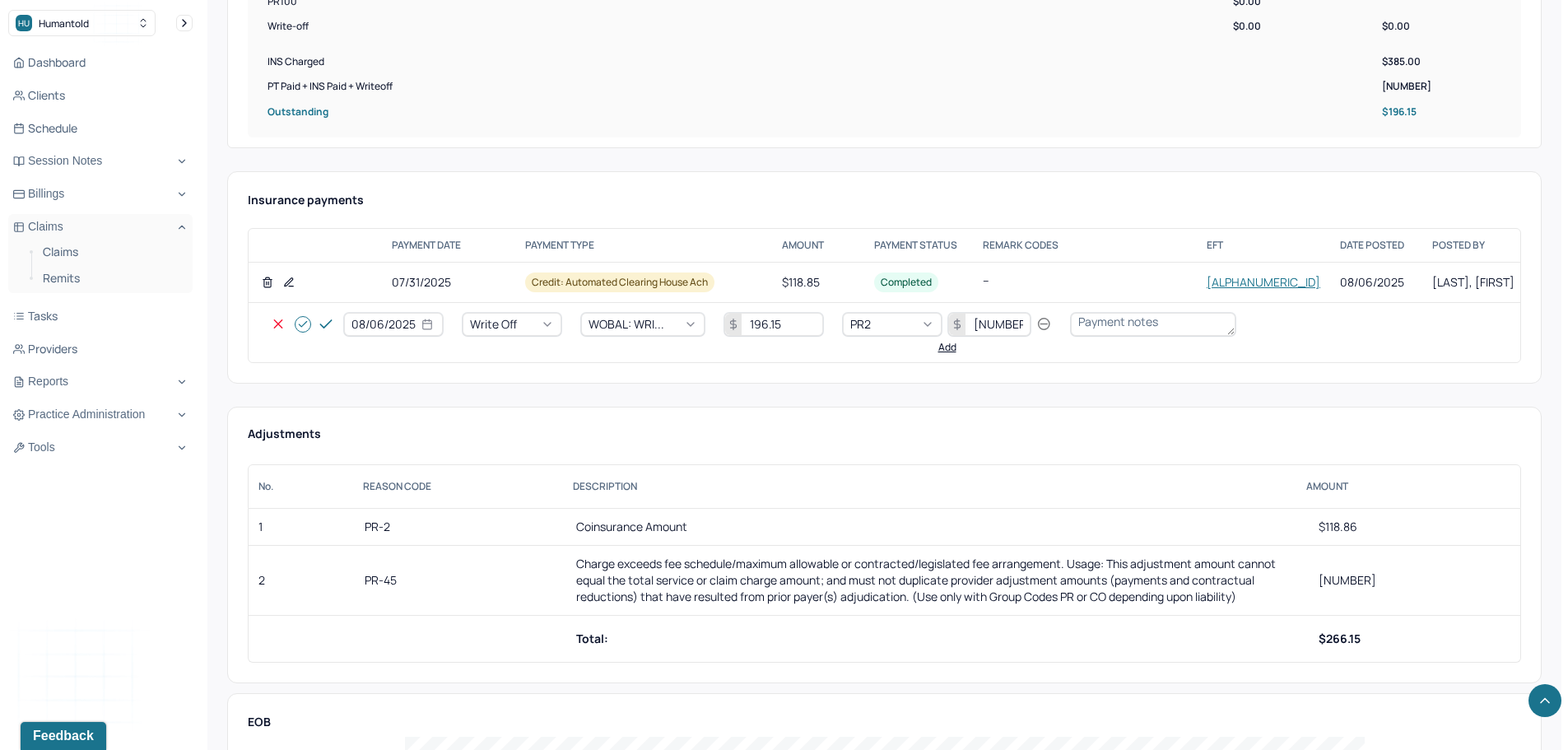 click on "Add" at bounding box center [947, 347] 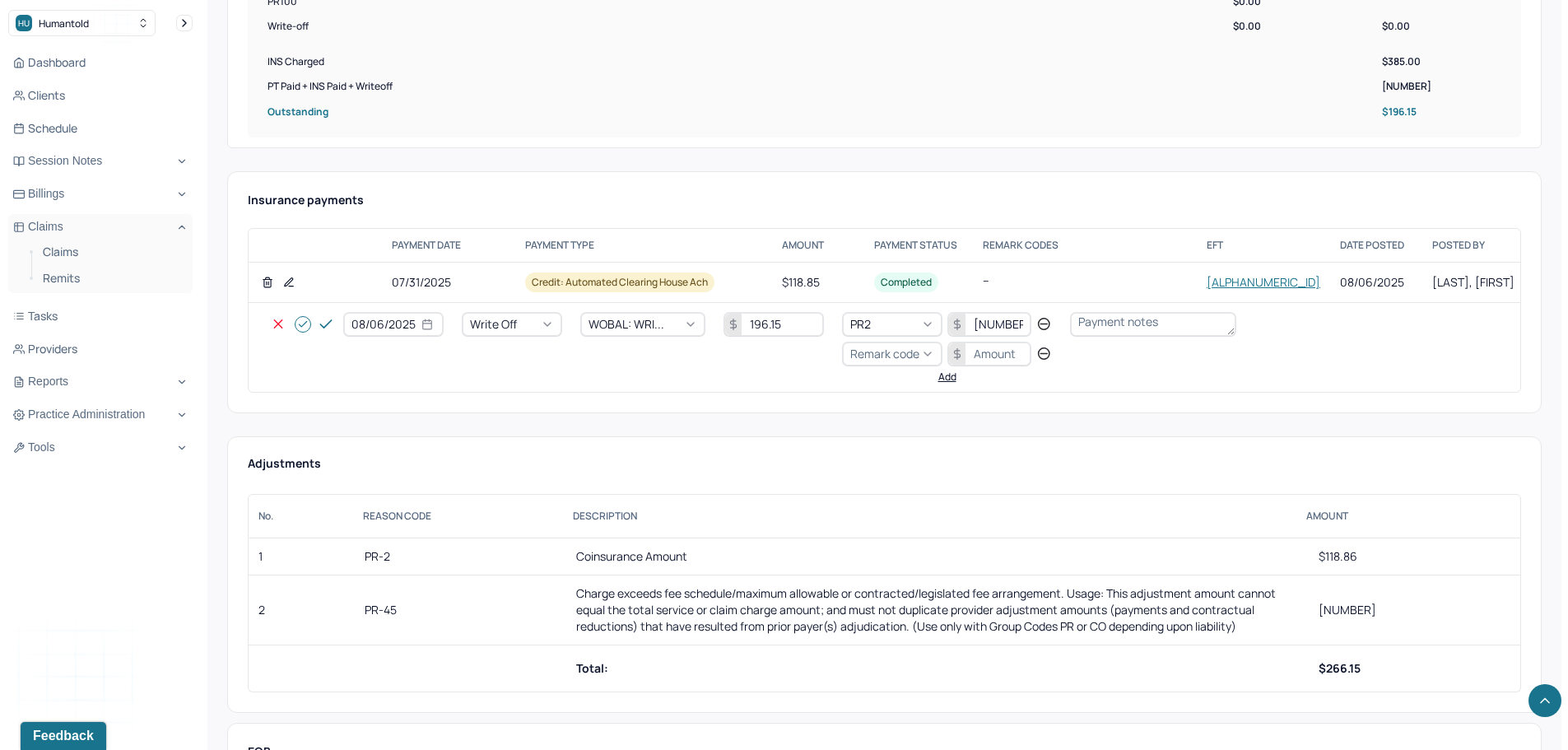 click on "Remark code" at bounding box center (885, 353) 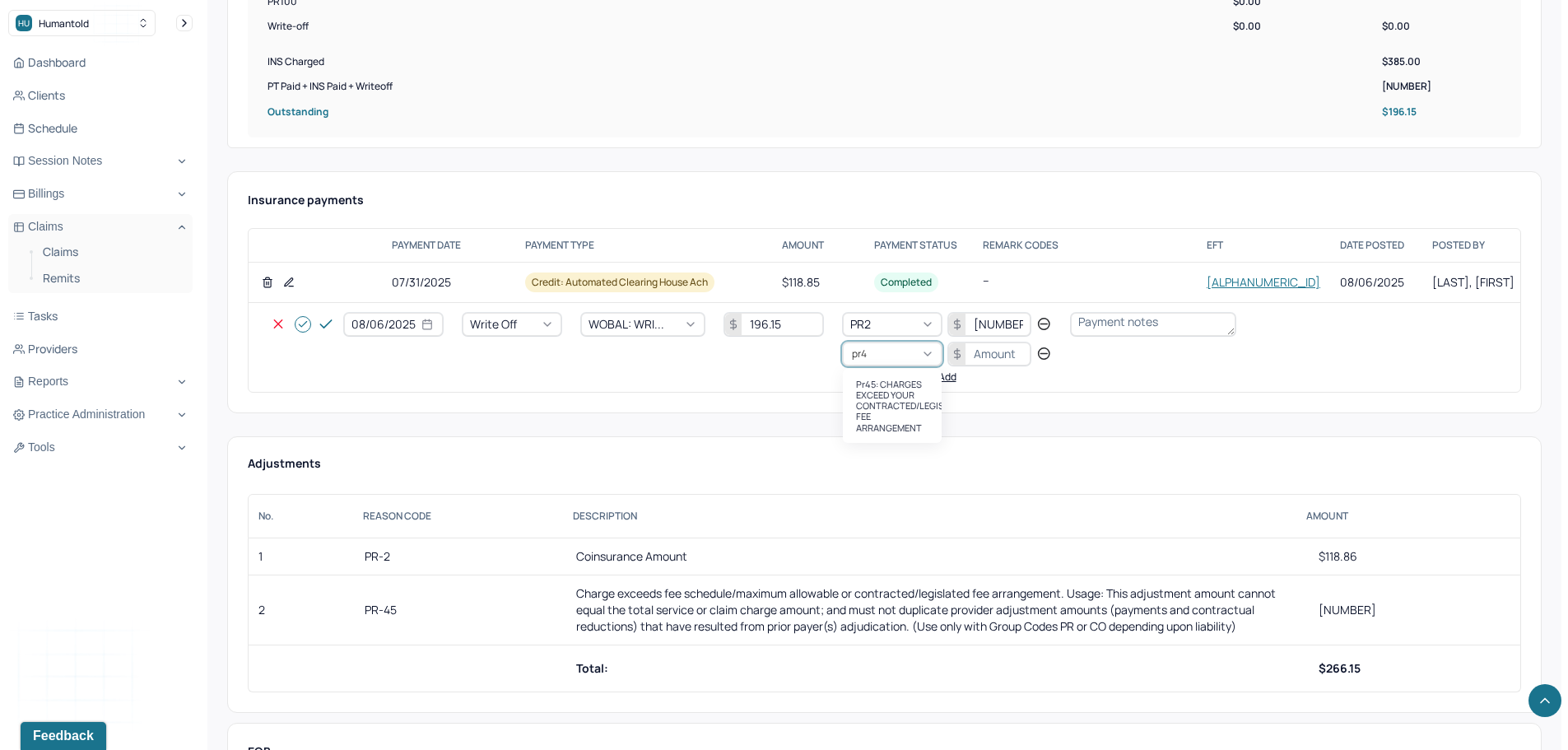 scroll, scrollTop: 0, scrollLeft: 0, axis: both 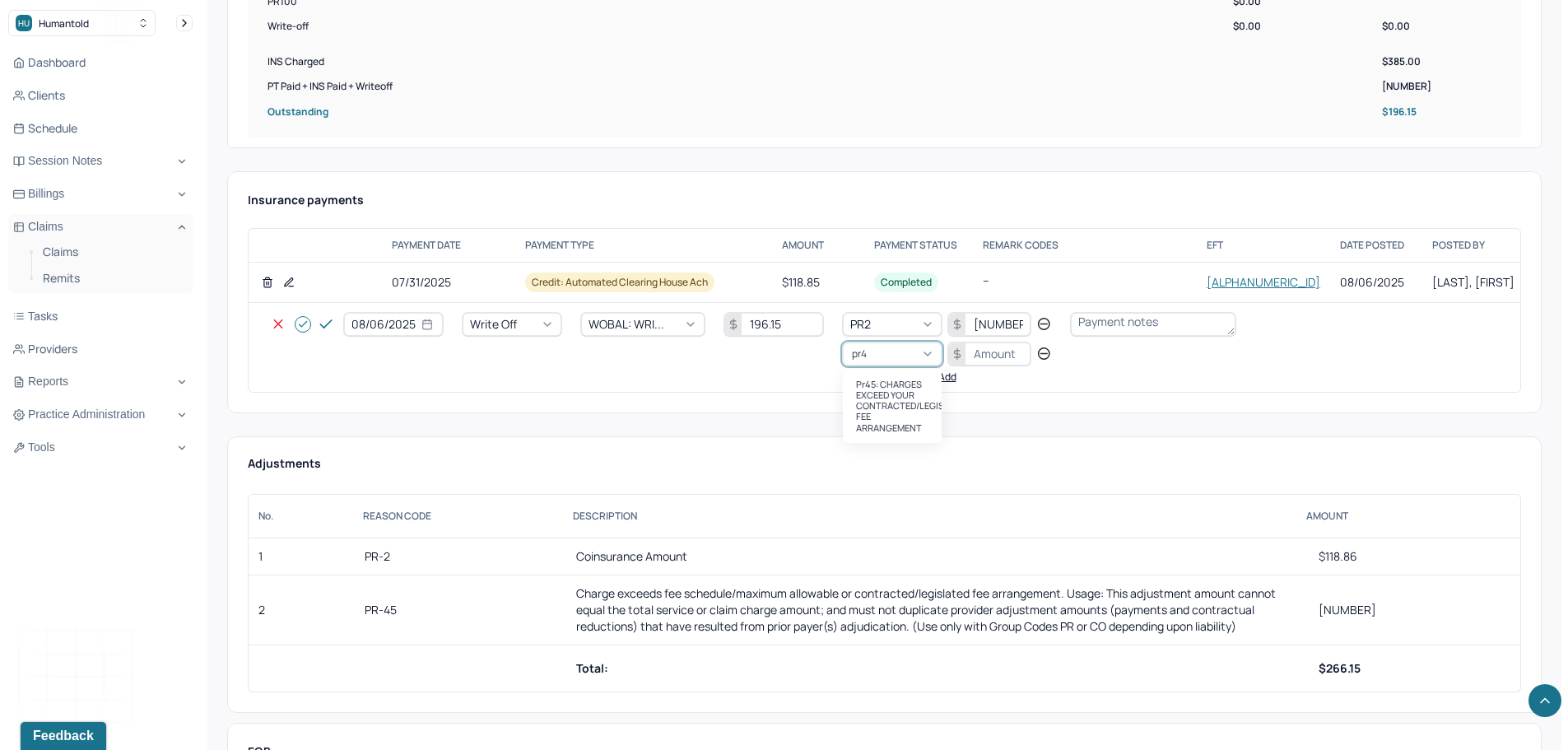 type on "pr45" 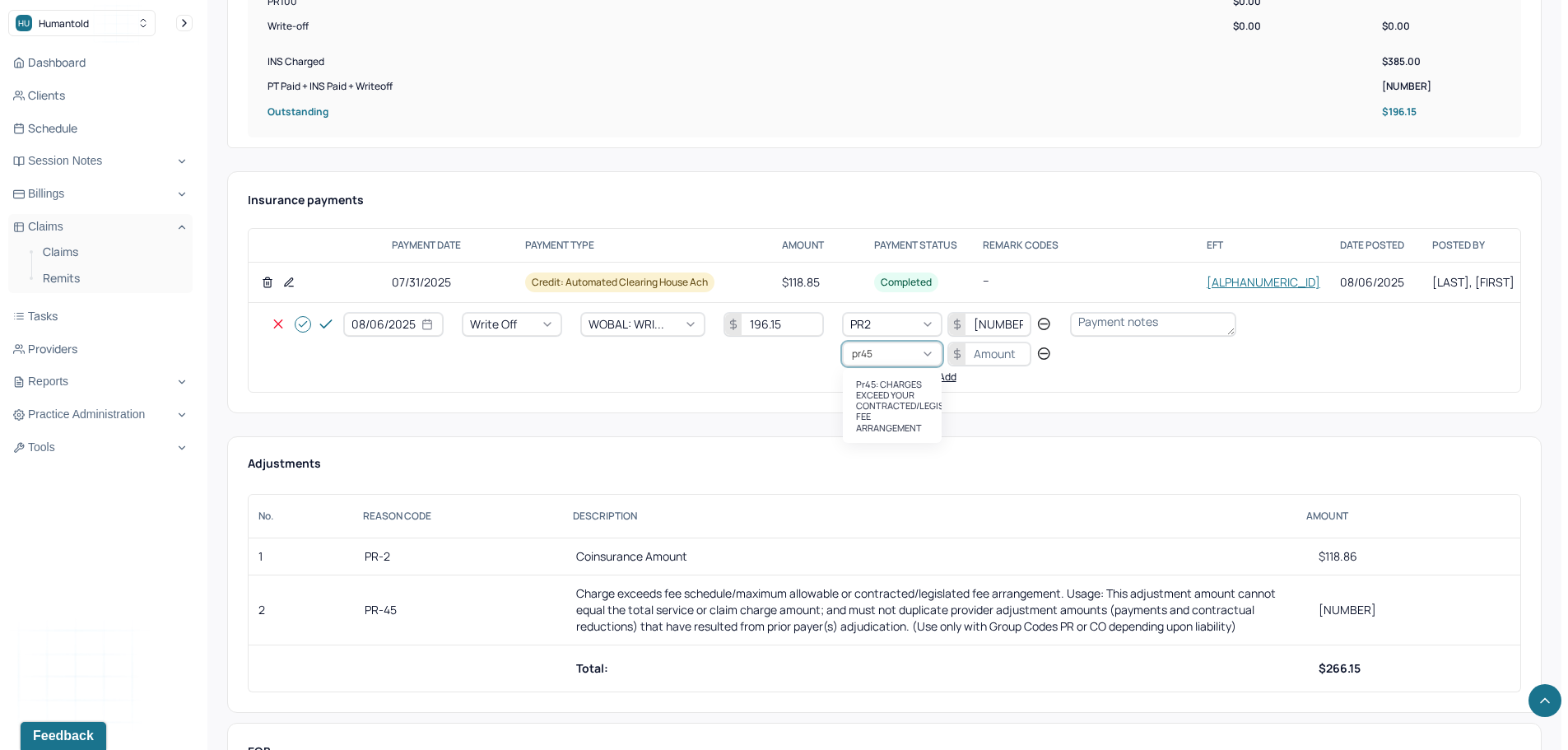 type 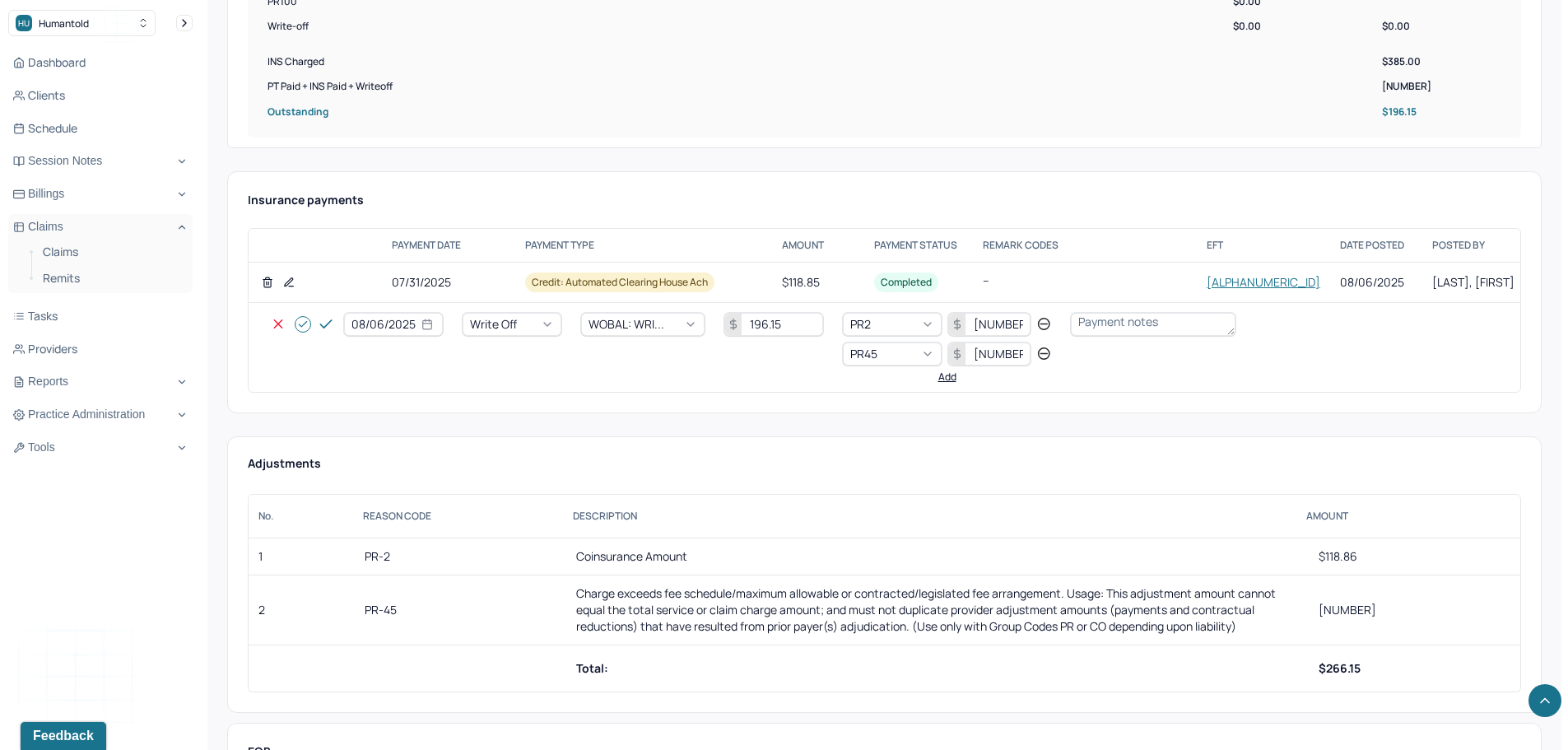 type on "[NUMBER]" 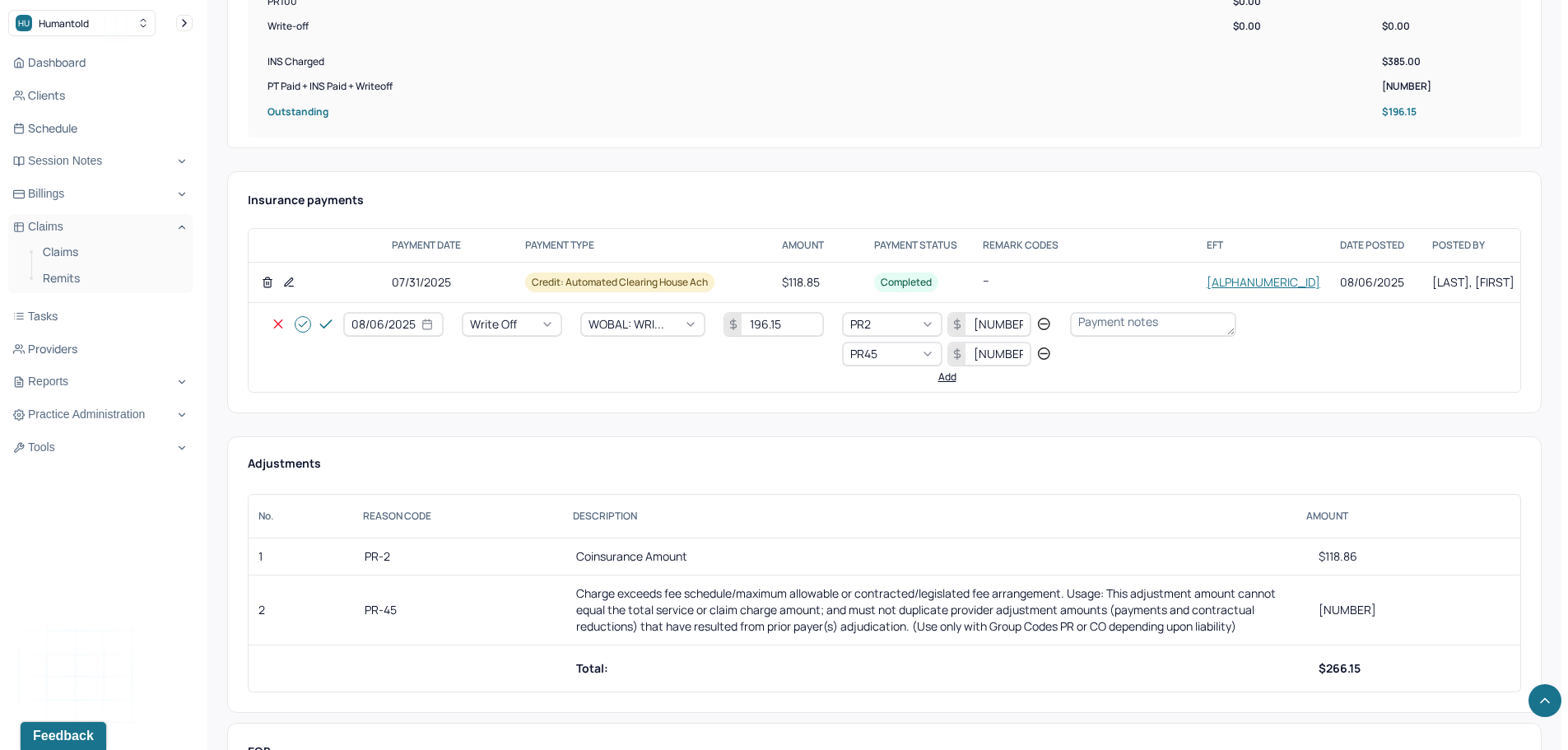 click 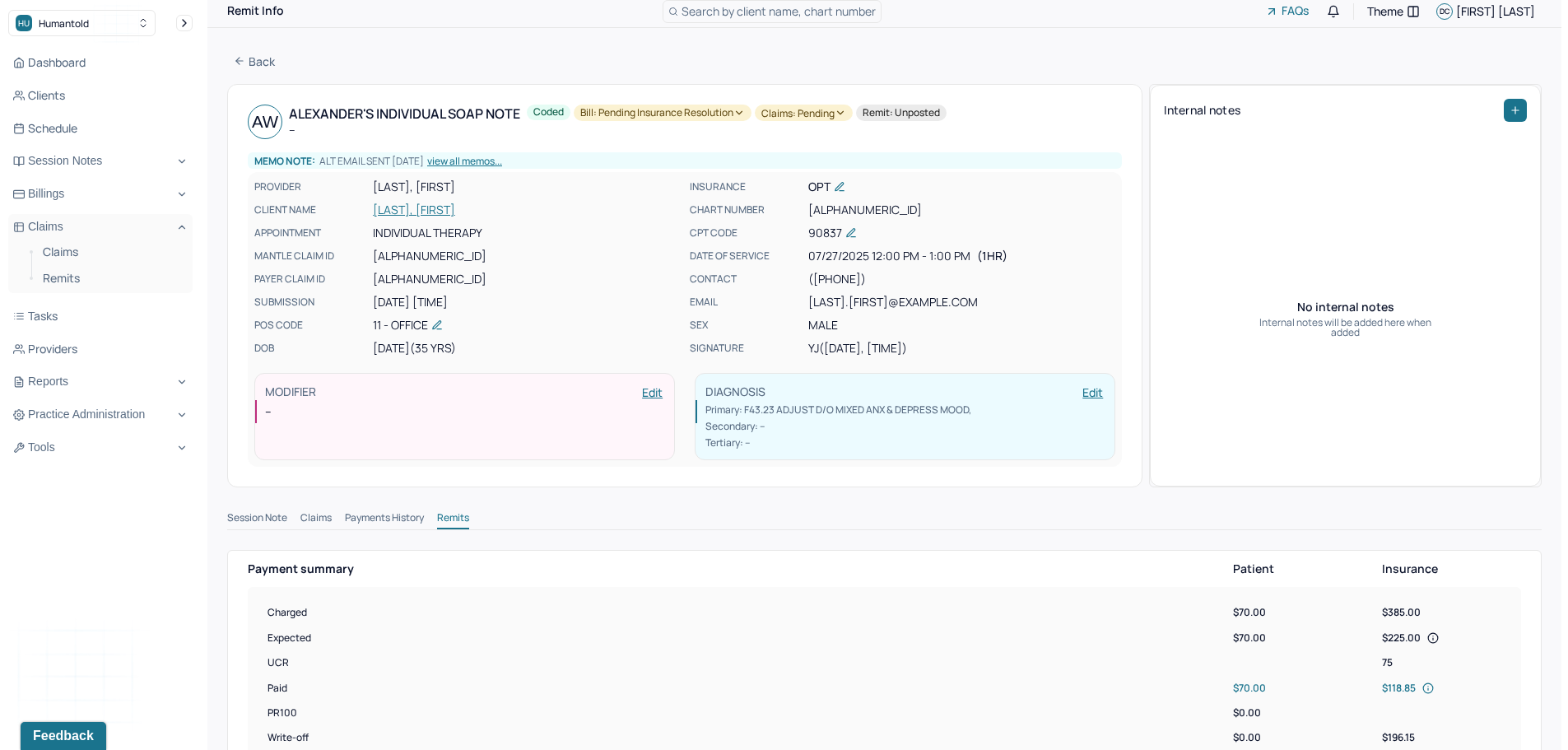 scroll, scrollTop: 0, scrollLeft: 0, axis: both 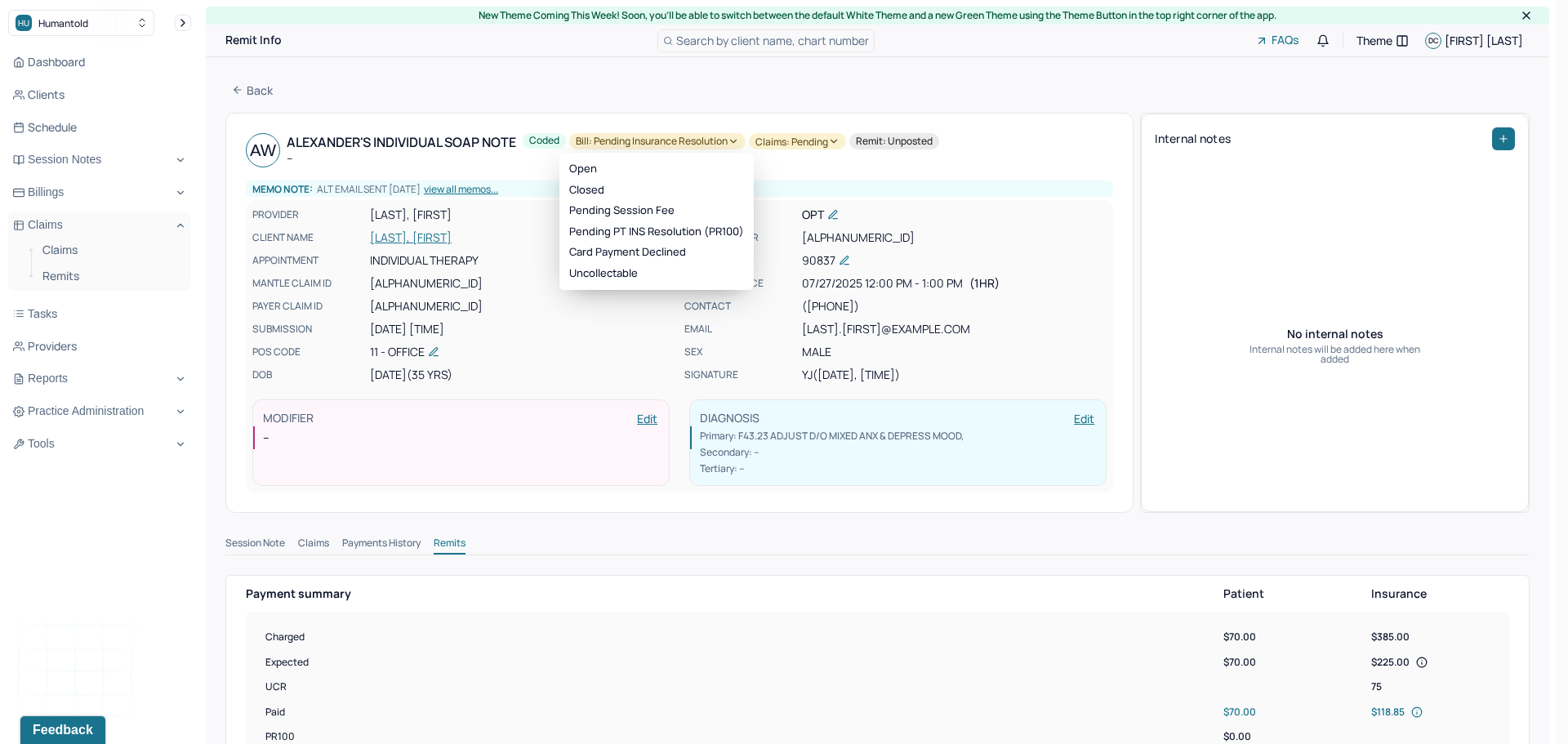 click on "Bill: Pending Insurance Resolution" at bounding box center [657, 141] 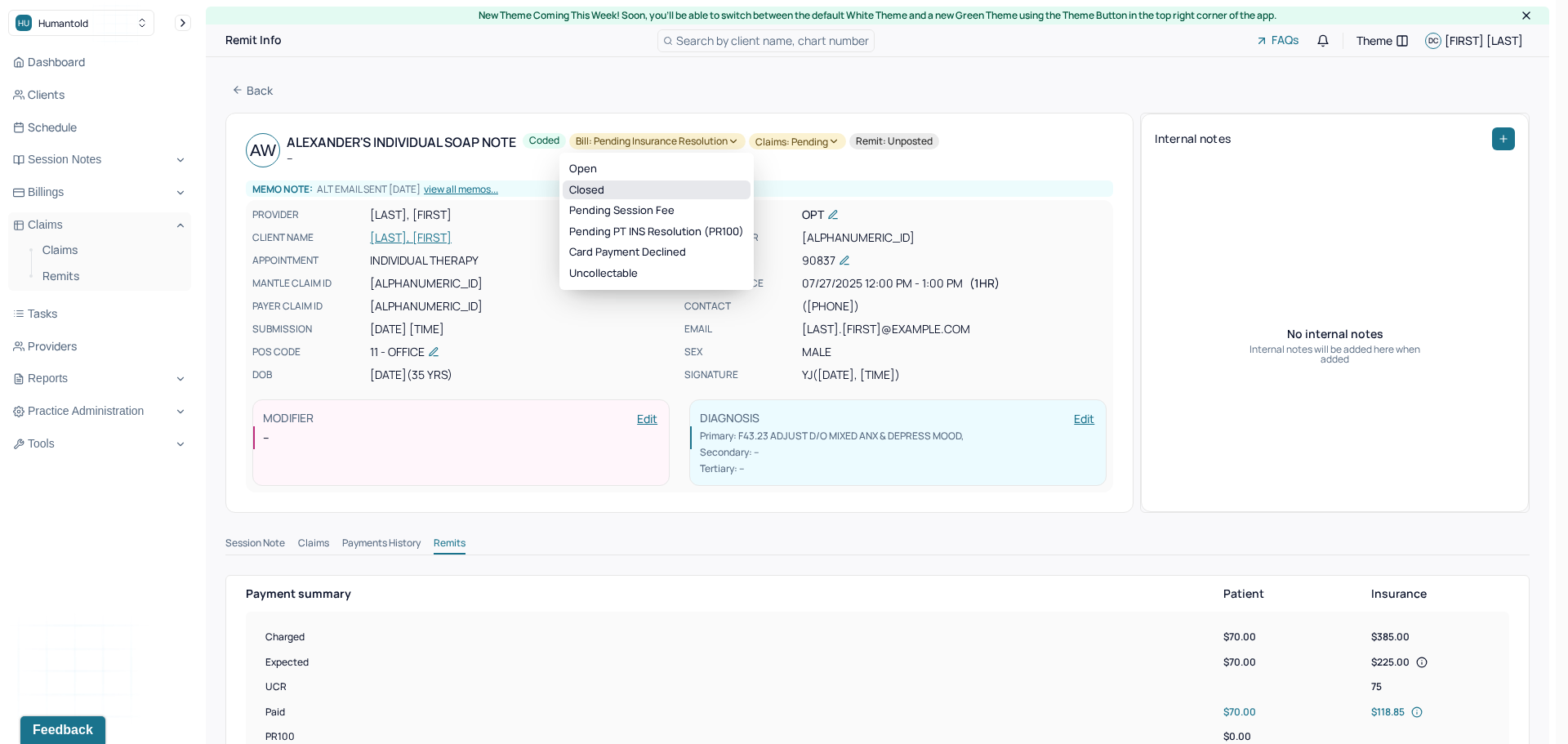 click on "Closed" at bounding box center (657, 190) 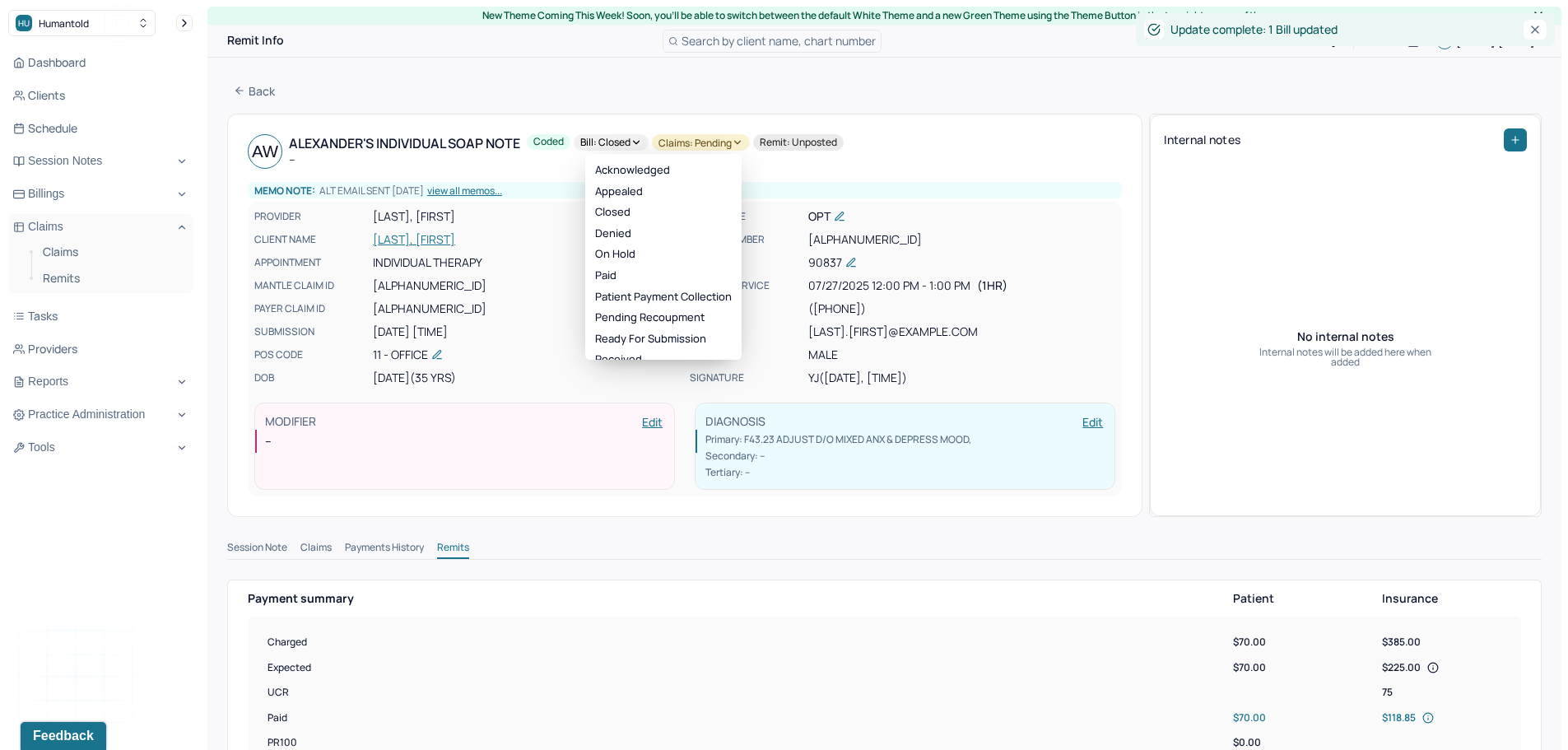 click on "Claims: pending" at bounding box center (700, 142) 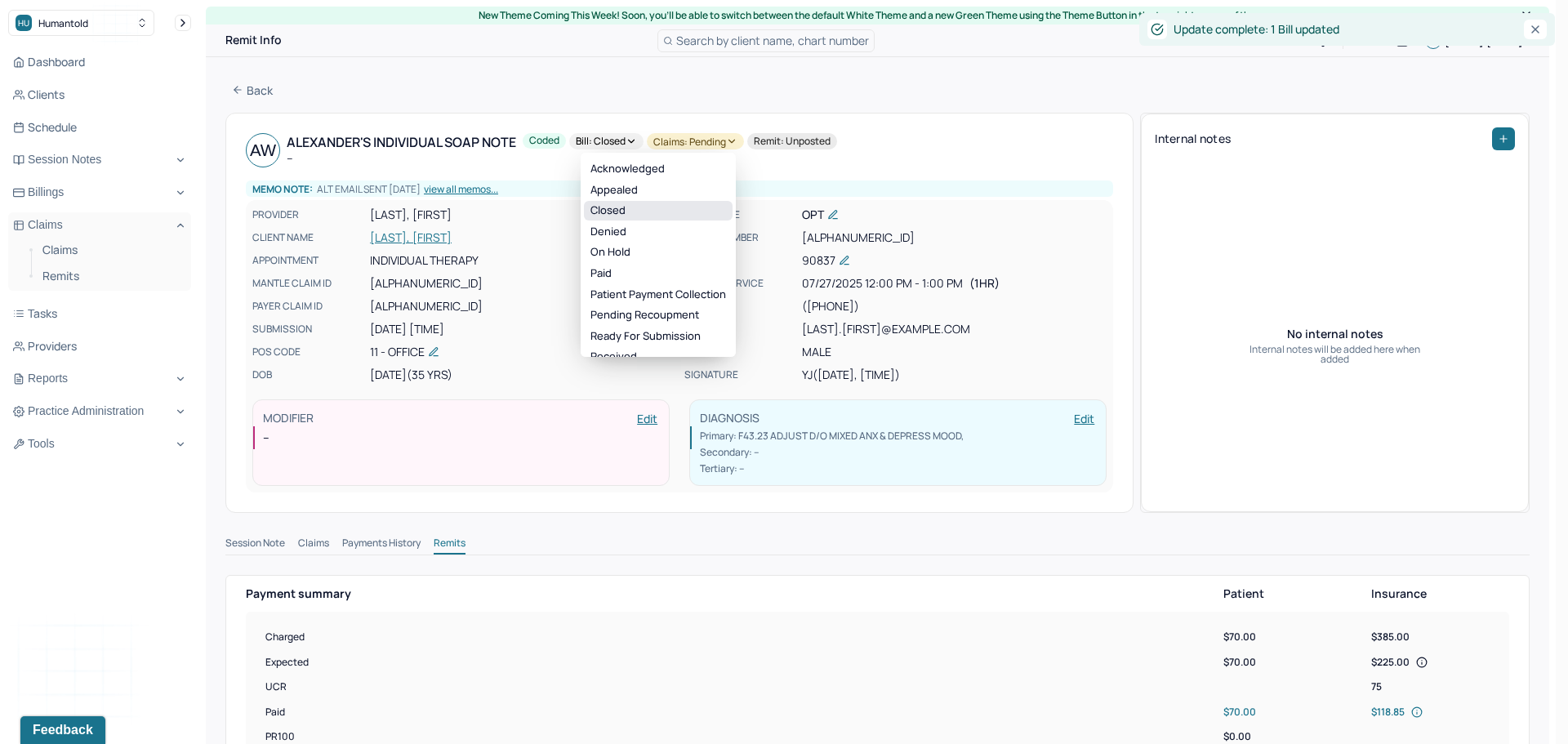 click on "Closed" at bounding box center [658, 211] 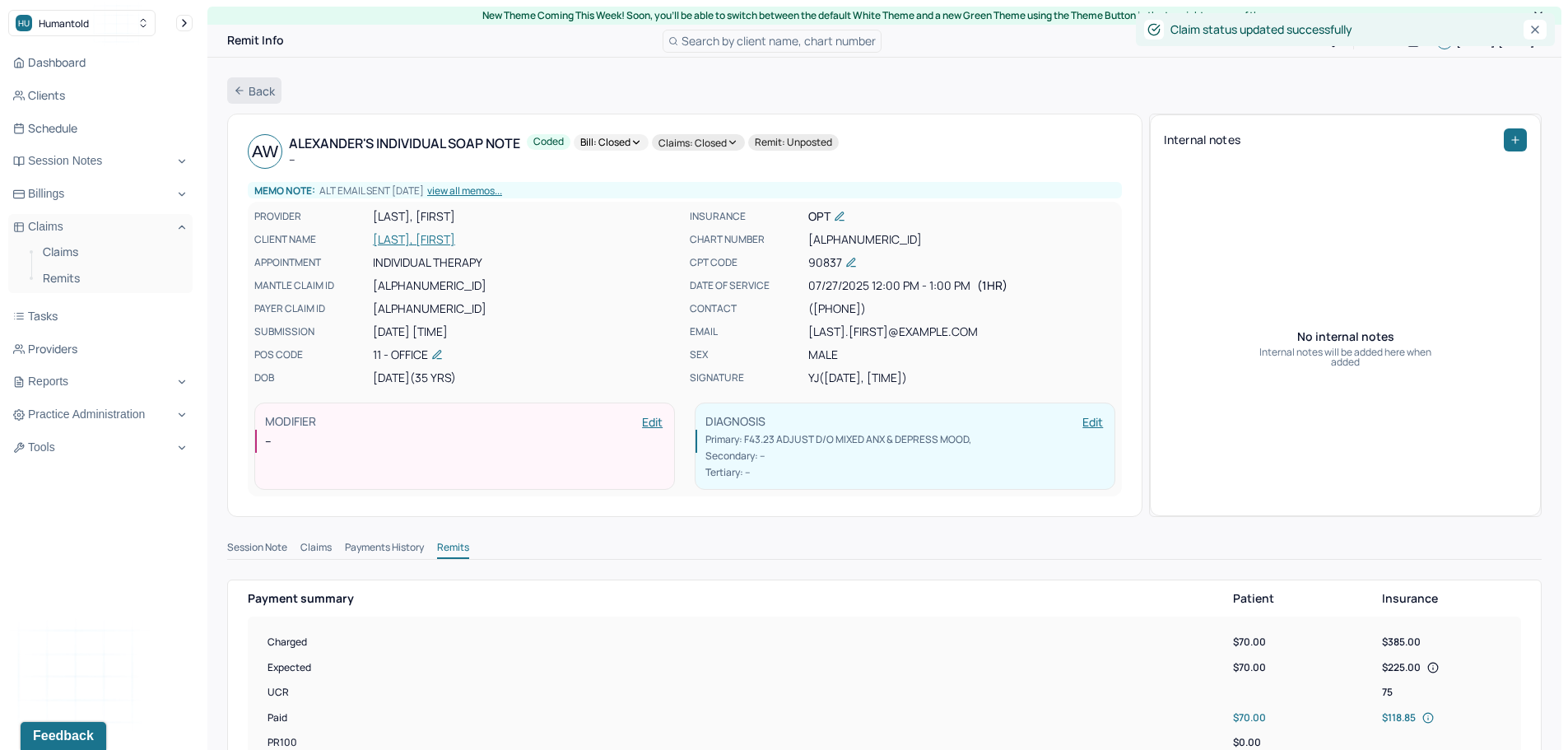 click 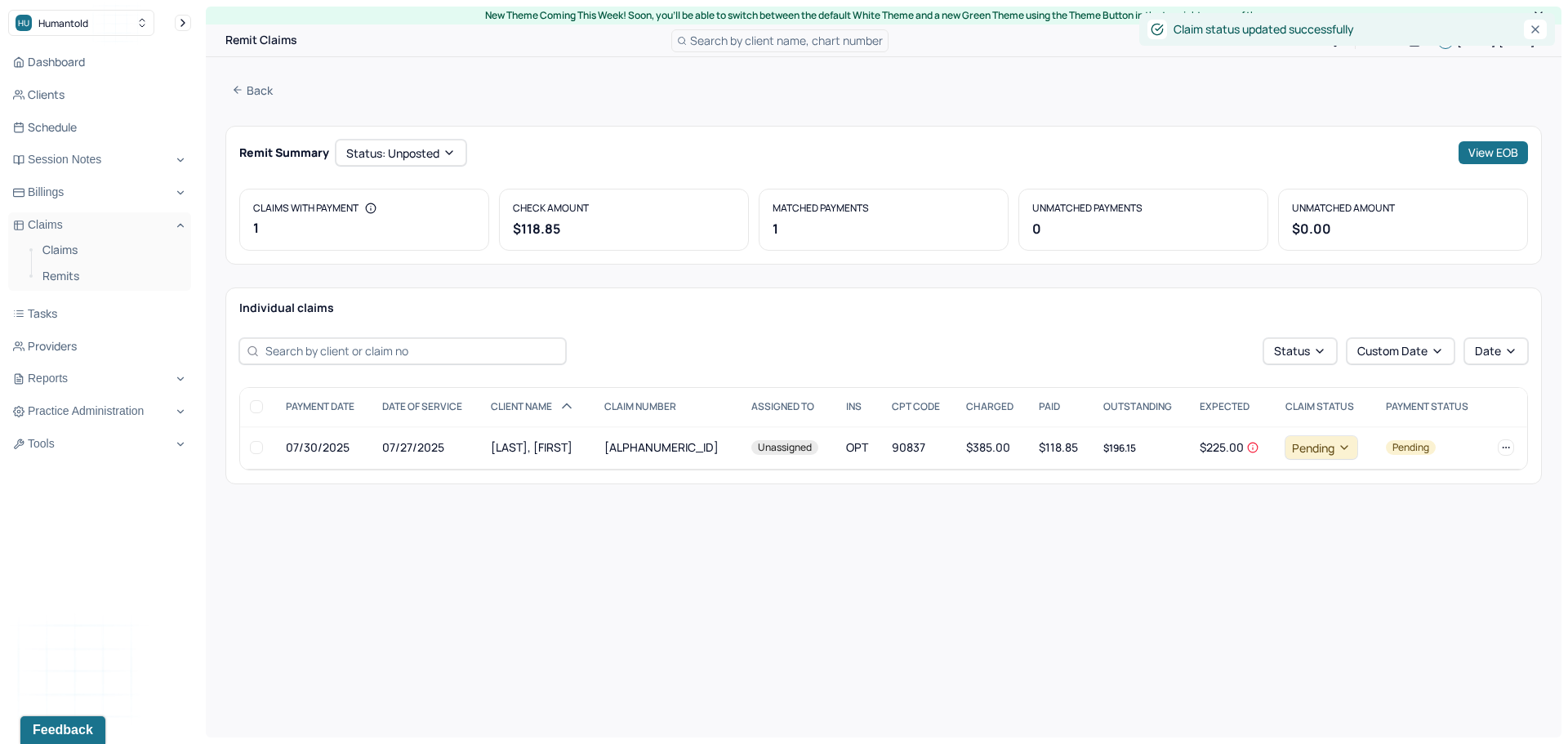 click 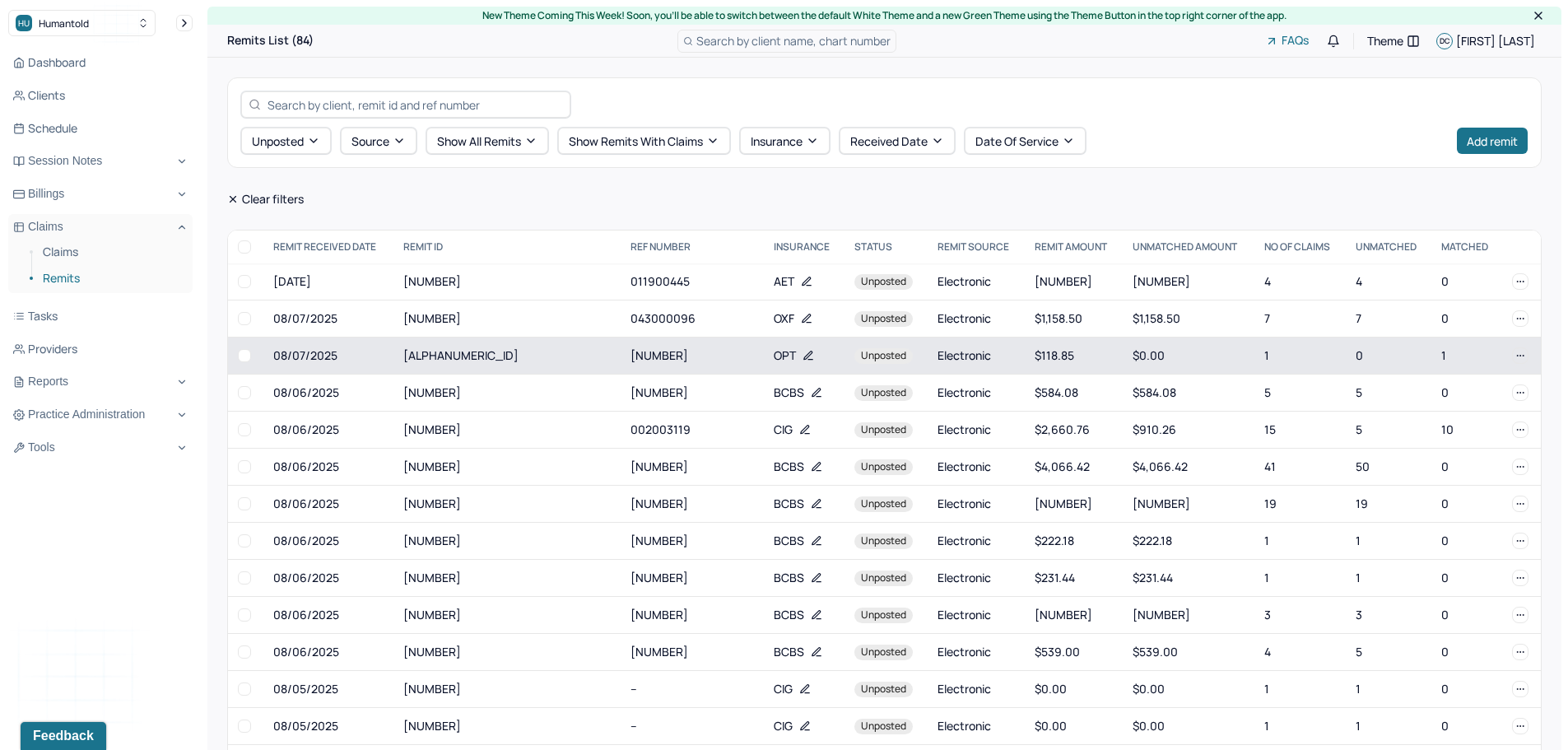 click at bounding box center (244, 356) 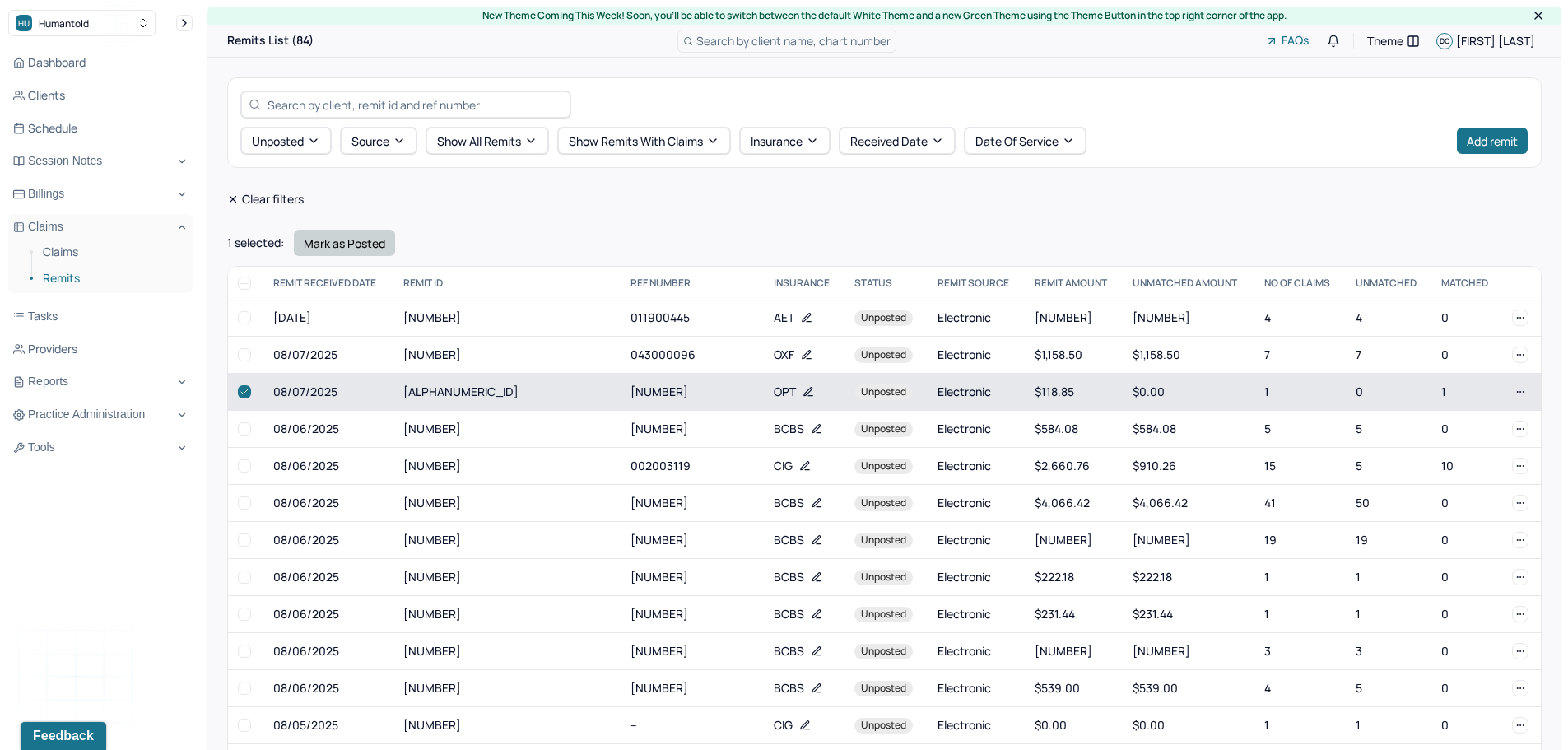 click on "Mark as Posted" at bounding box center [344, 243] 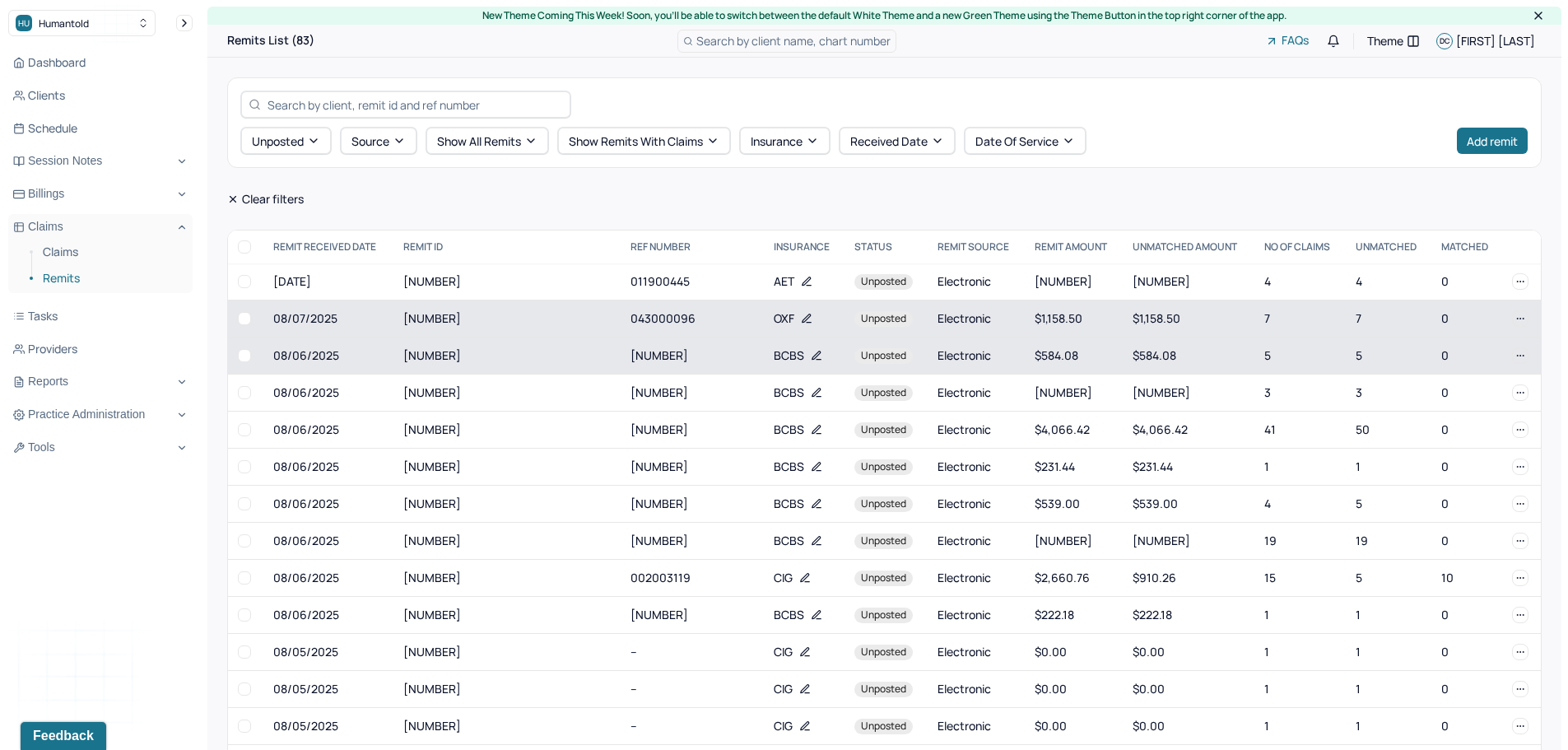 click on "043000096" at bounding box center (692, 319) 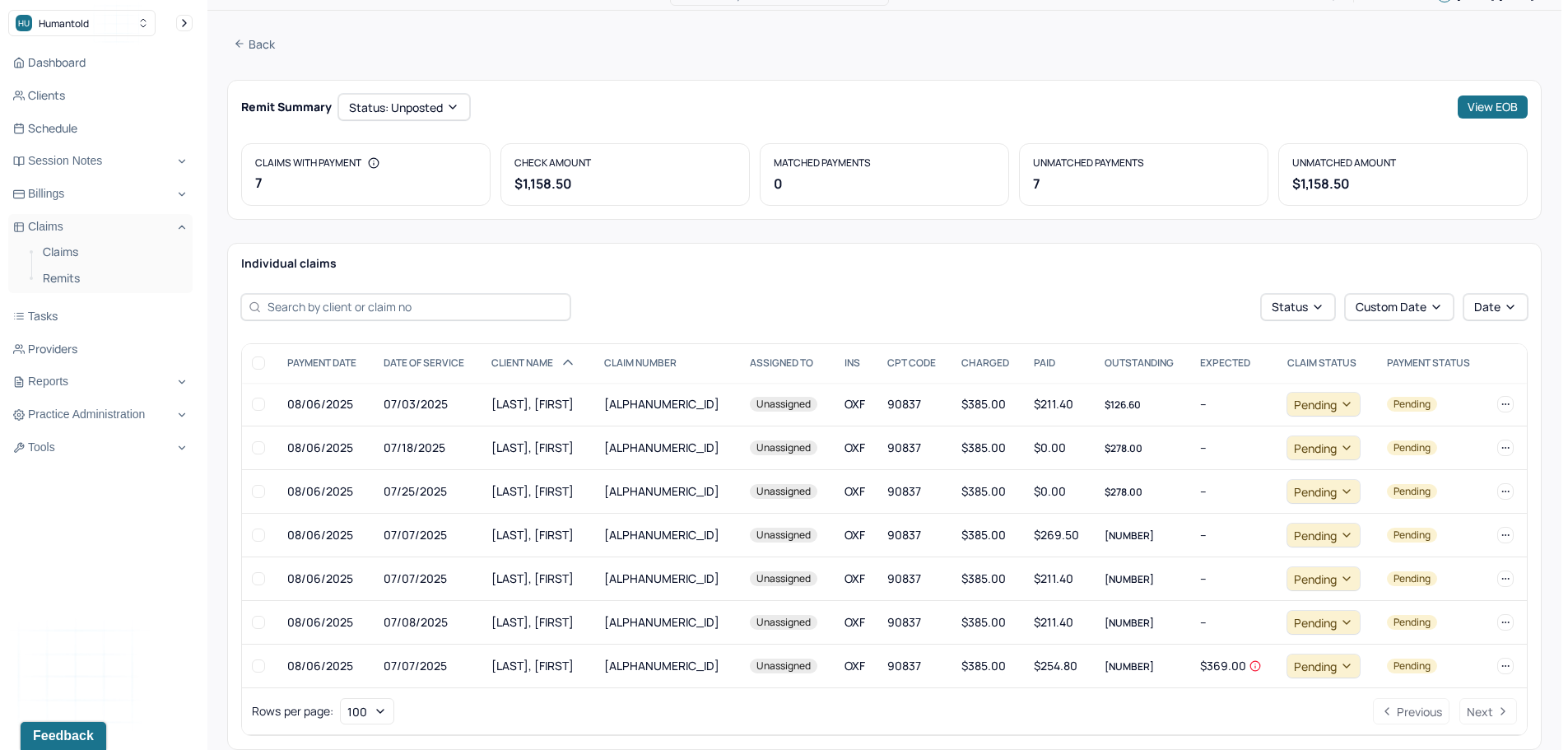 scroll, scrollTop: 73, scrollLeft: 0, axis: vertical 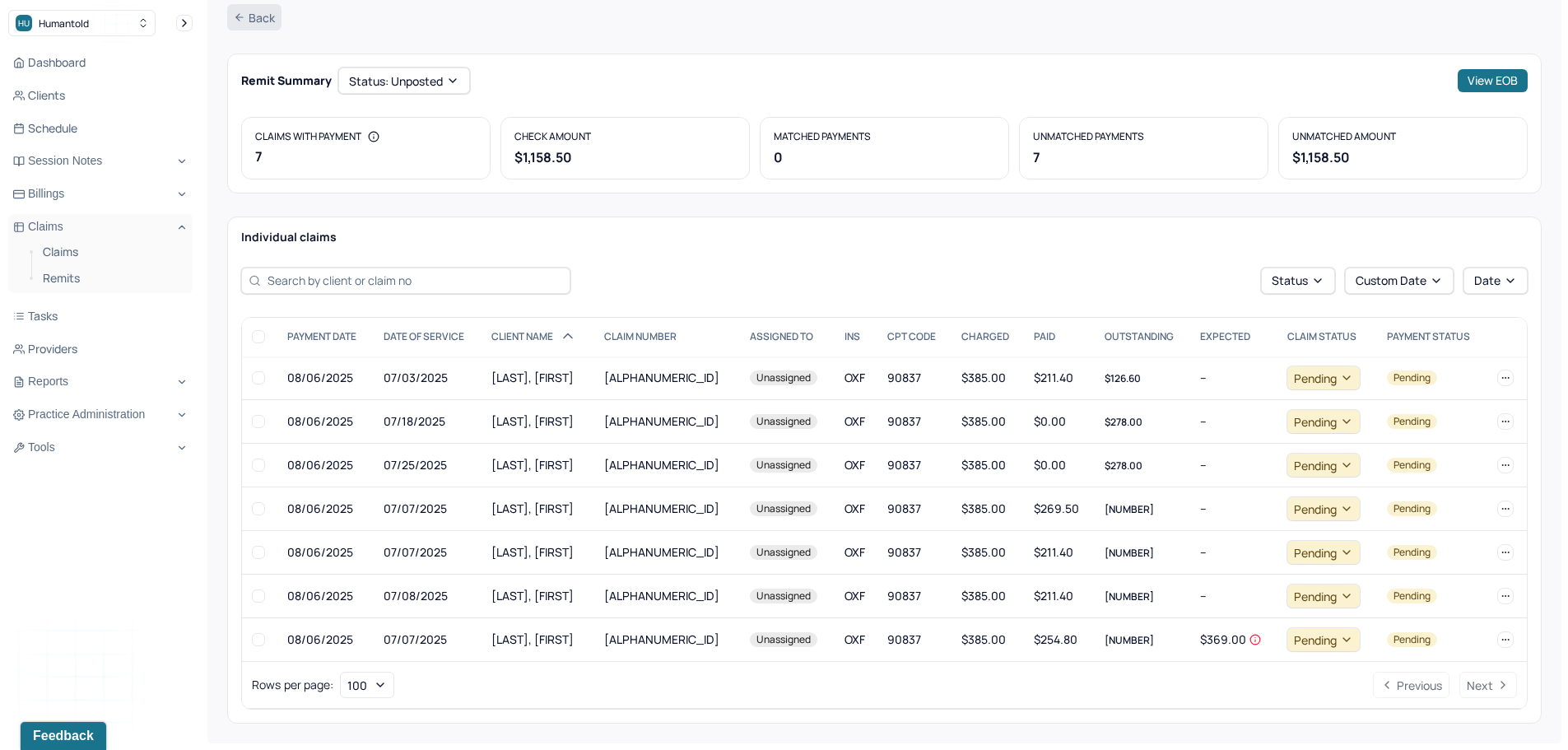 click 